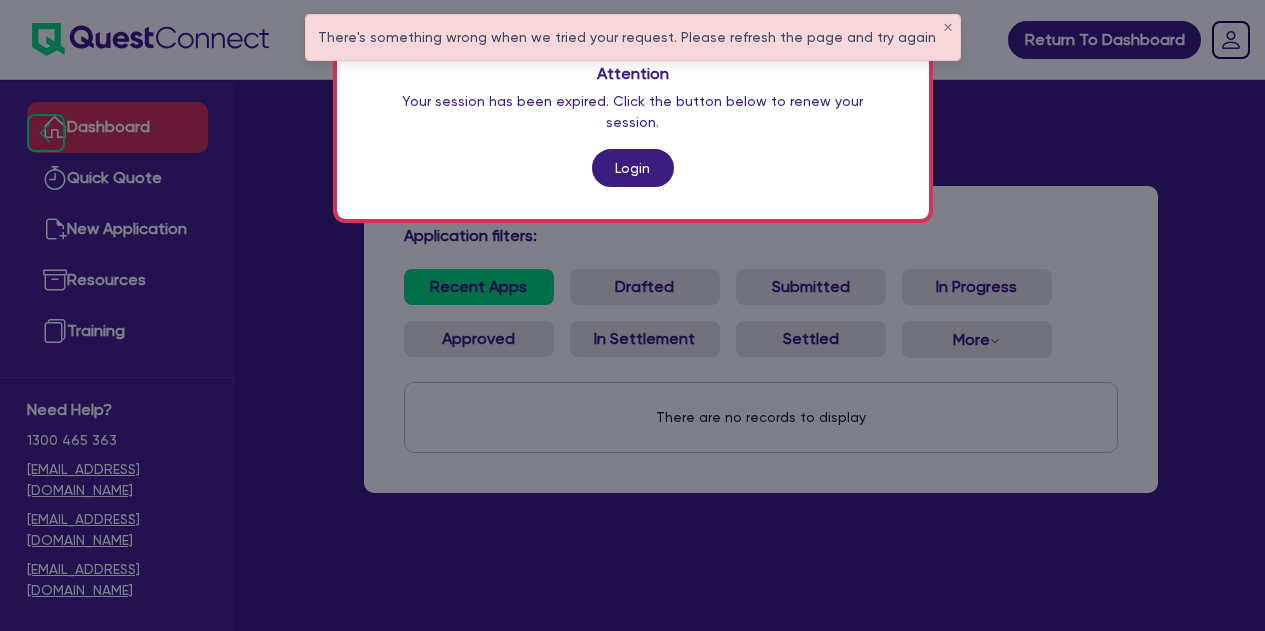 scroll, scrollTop: 0, scrollLeft: 0, axis: both 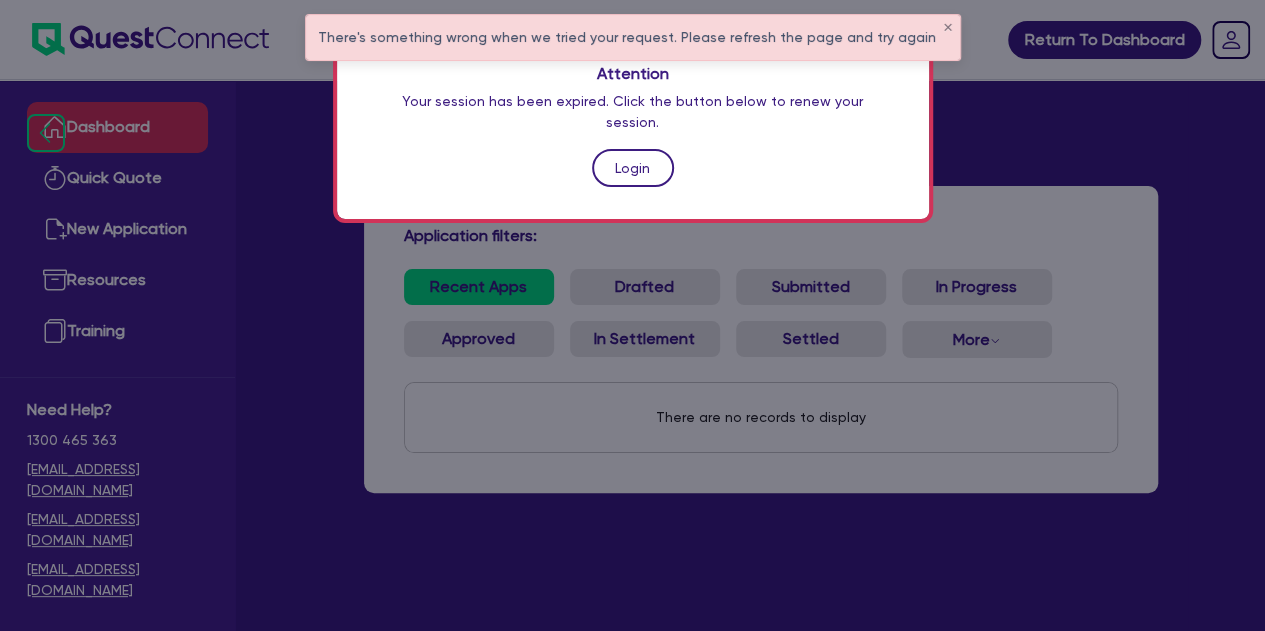 click on "Login" at bounding box center [633, 168] 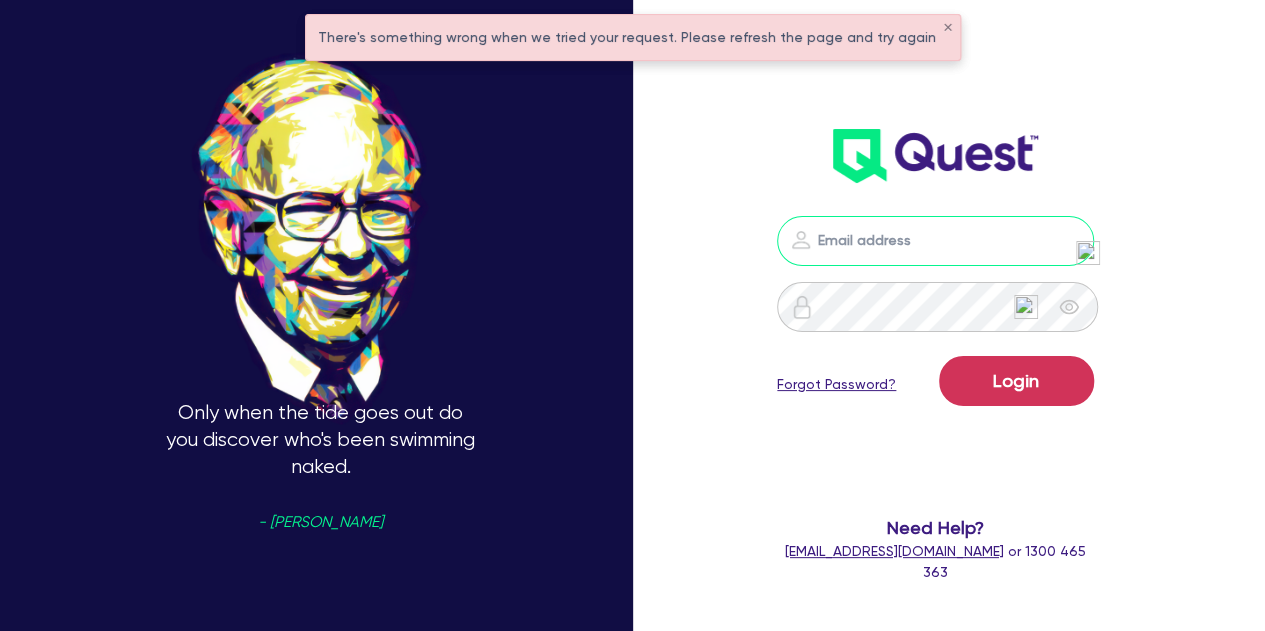click at bounding box center [935, 241] 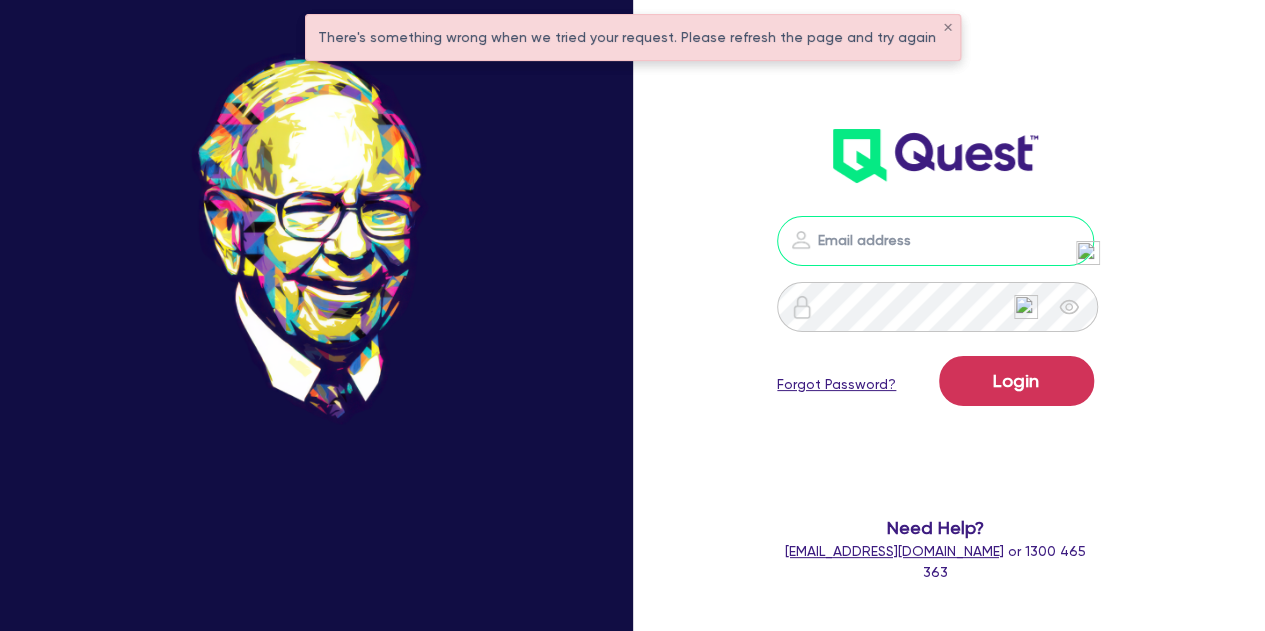 type on "[PERSON_NAME][EMAIL_ADDRESS][DOMAIN_NAME]" 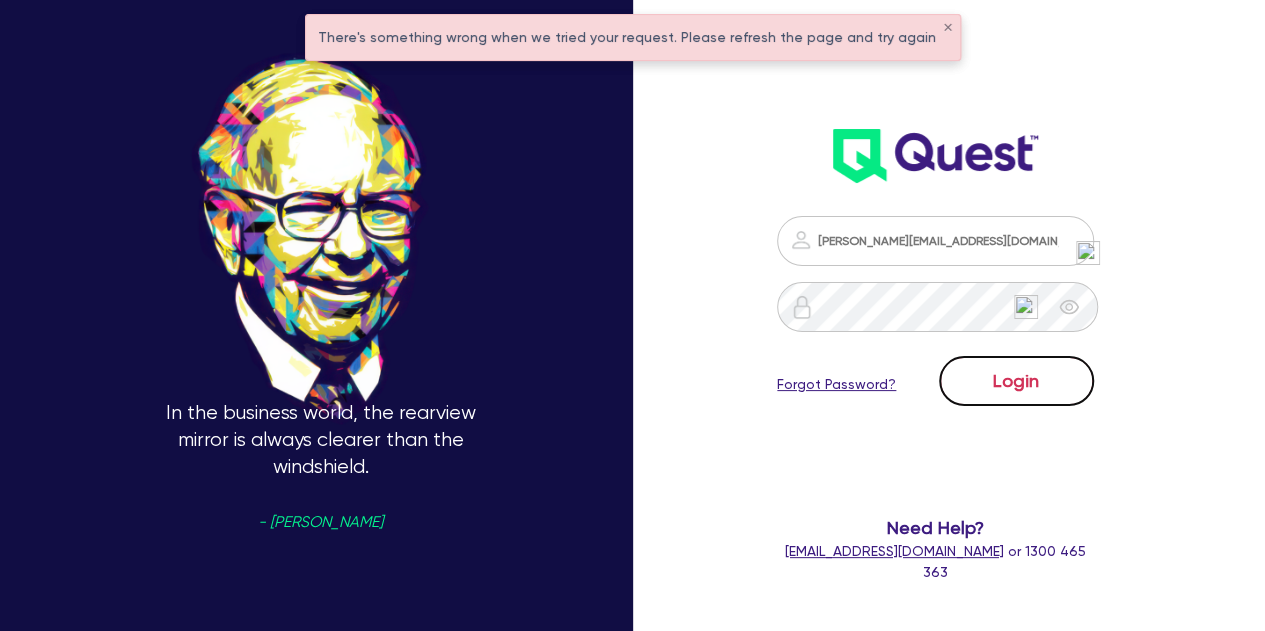 click on "Login" at bounding box center (1016, 381) 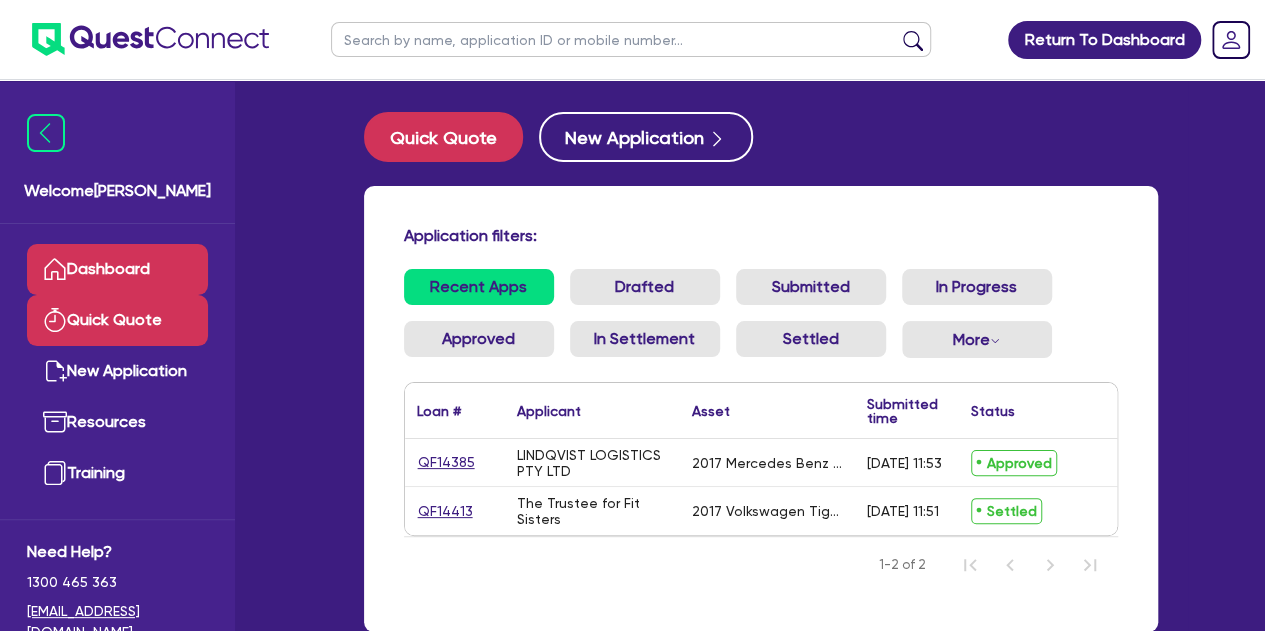 click on "Quick Quote" at bounding box center (117, 320) 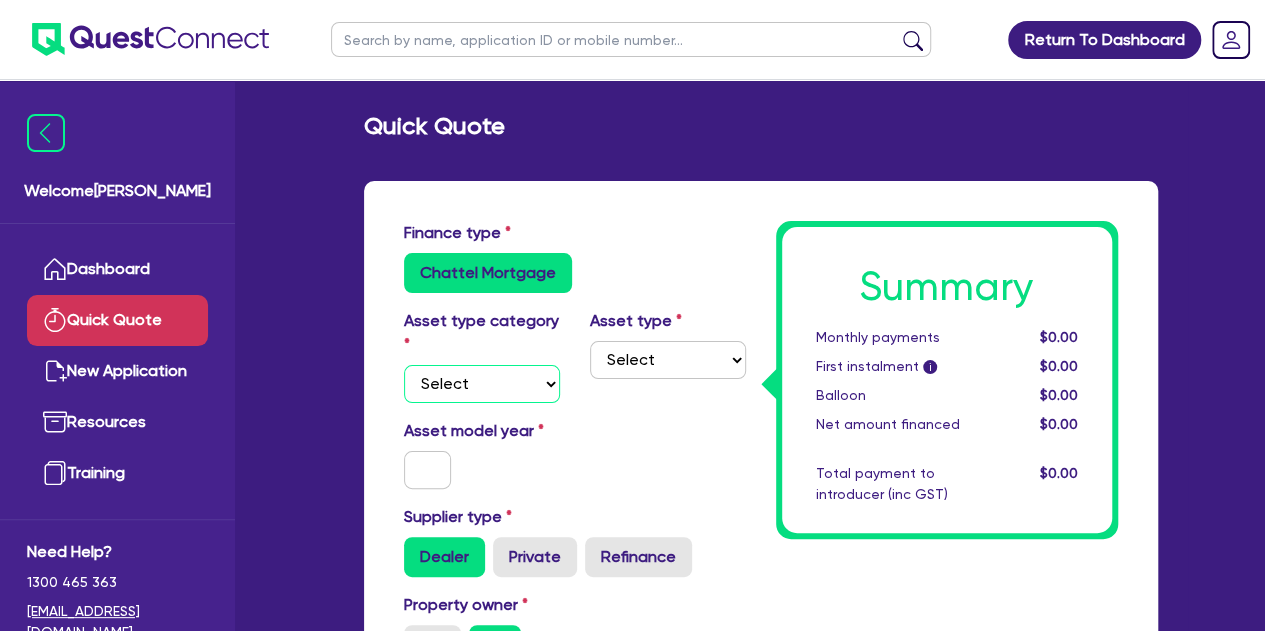 click on "Select Cars and light trucks Primary assets Secondary assets Tertiary assets" at bounding box center (482, 384) 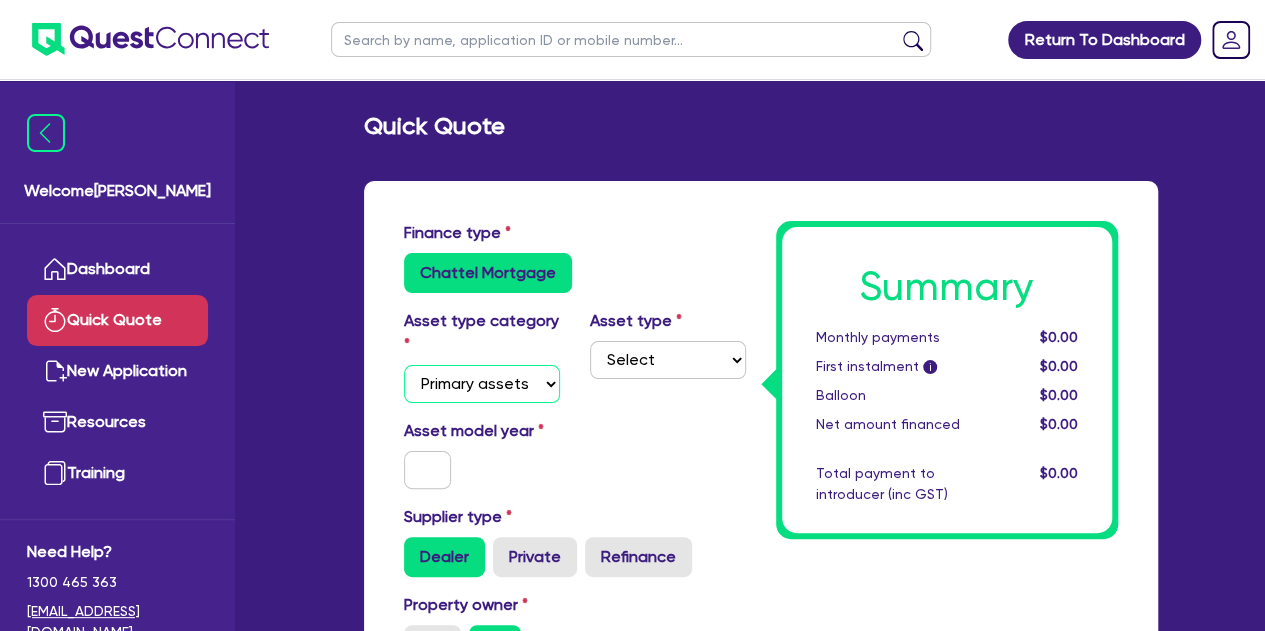 click on "Select Cars and light trucks Primary assets Secondary assets Tertiary assets" at bounding box center (482, 384) 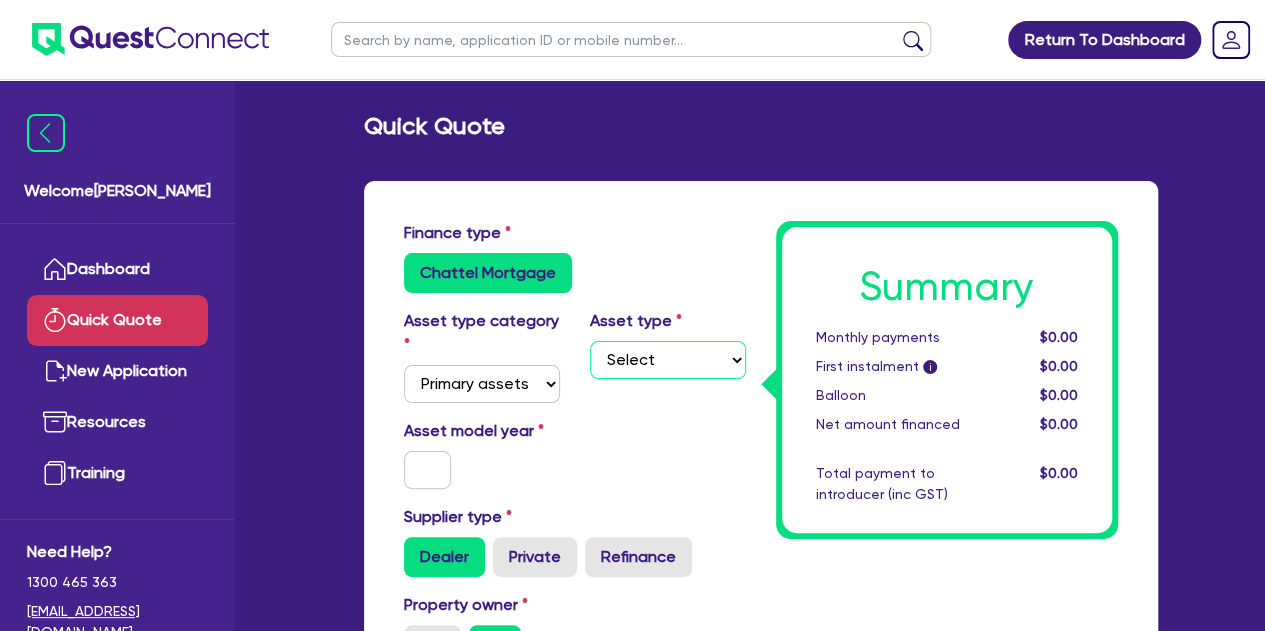 click on "Select Heavy trucks over 4.5 tonne Trailers Bus and coaches Yellow goods and excavators Construction and earthmoving equipment Farming and agriculture Forklifts and warehousing equipment Landscaping and greenkeeping" at bounding box center (668, 360) 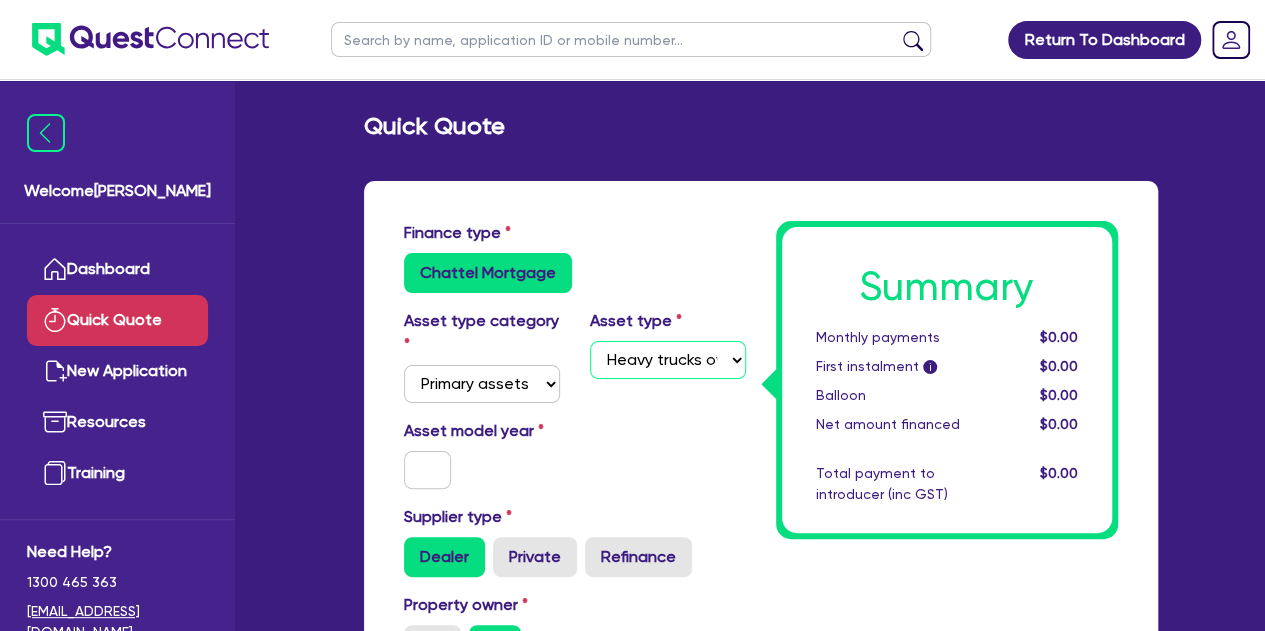 click on "Select Heavy trucks over 4.5 tonne Trailers Bus and coaches Yellow goods and excavators Construction and earthmoving equipment Farming and agriculture Forklifts and warehousing equipment Landscaping and greenkeeping" at bounding box center [668, 360] 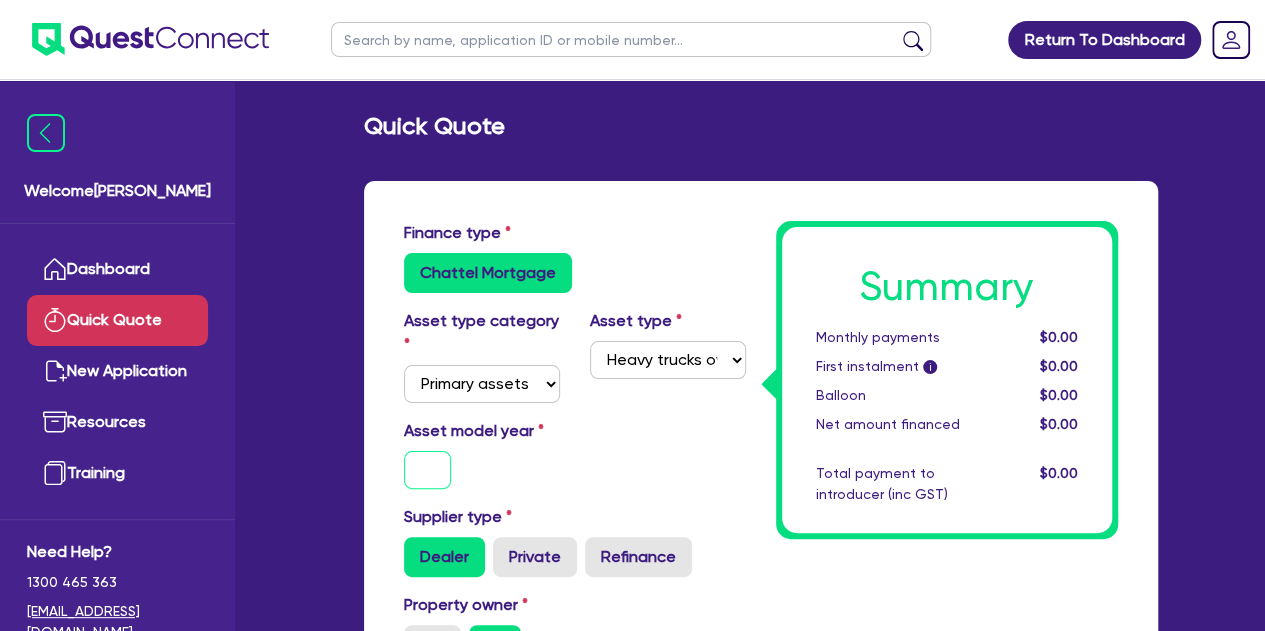 click at bounding box center (428, 470) 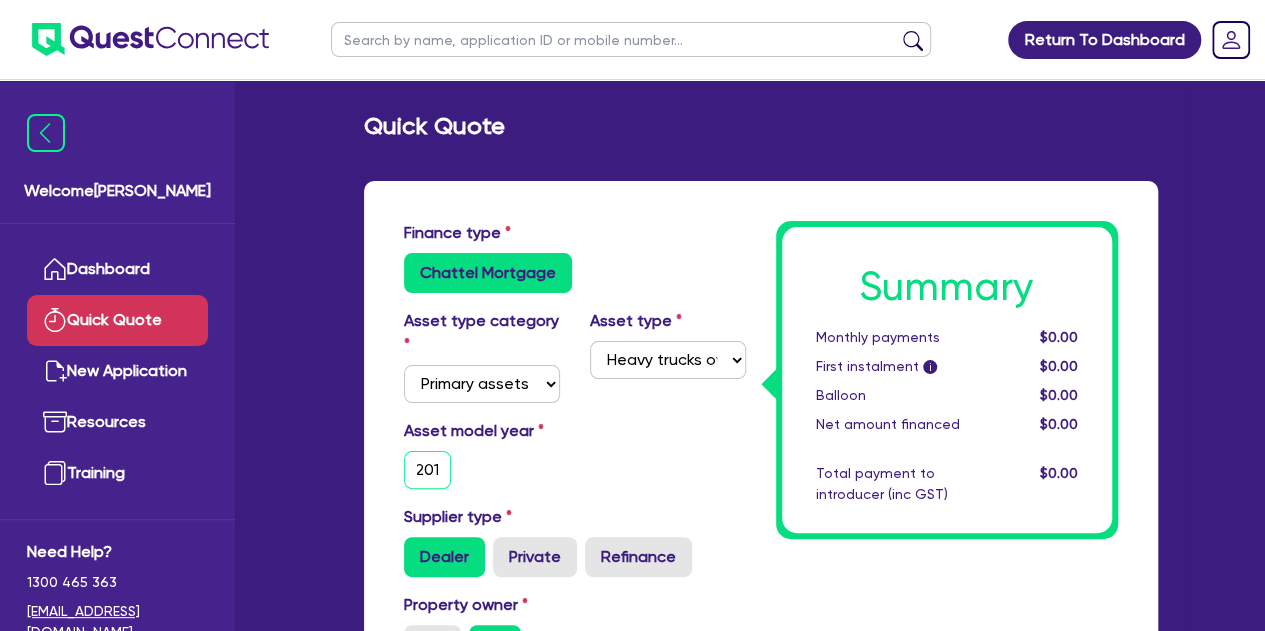 scroll, scrollTop: 0, scrollLeft: 10, axis: horizontal 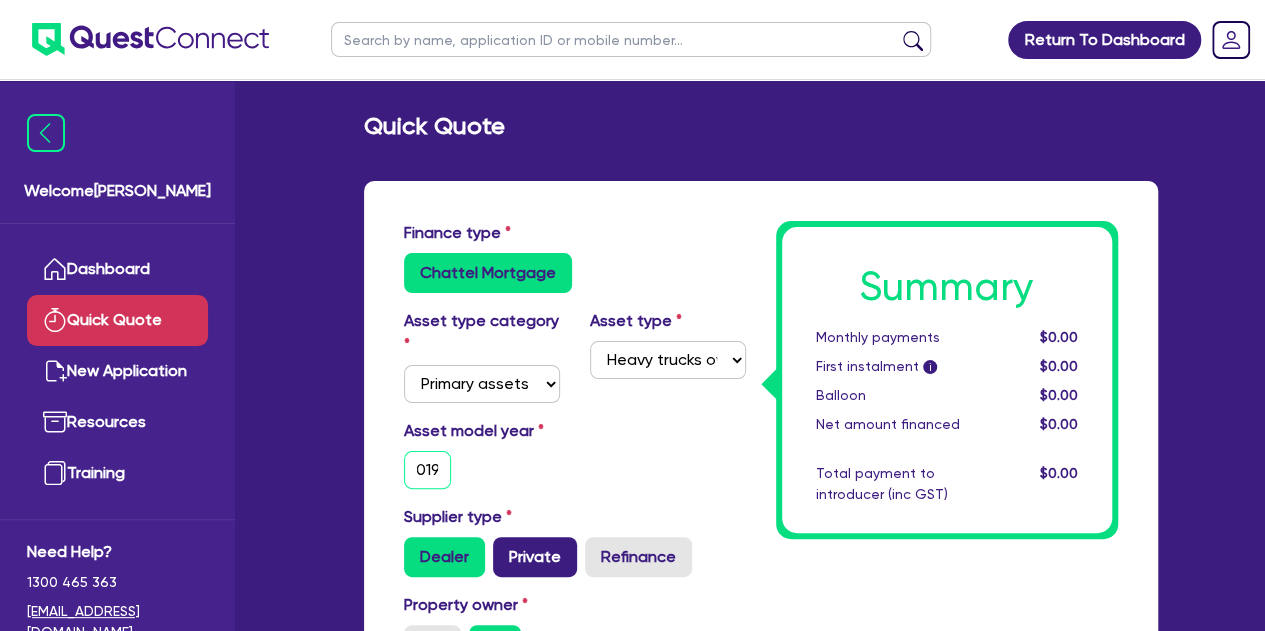 type on "2019" 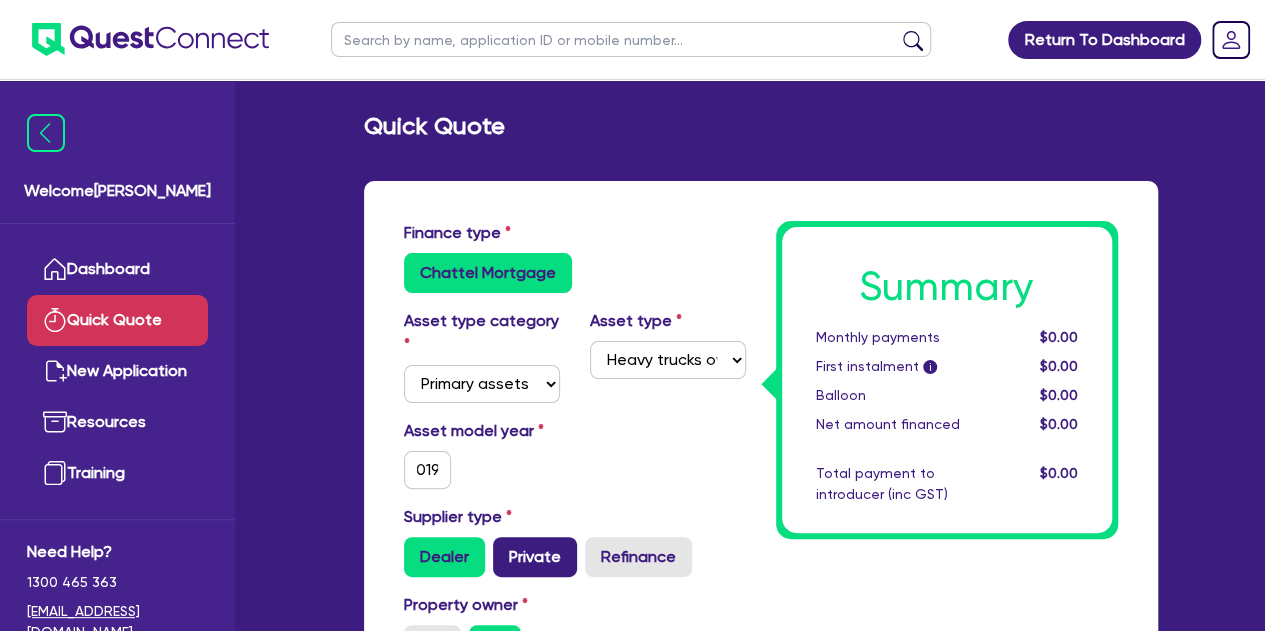 click on "Private" at bounding box center (535, 557) 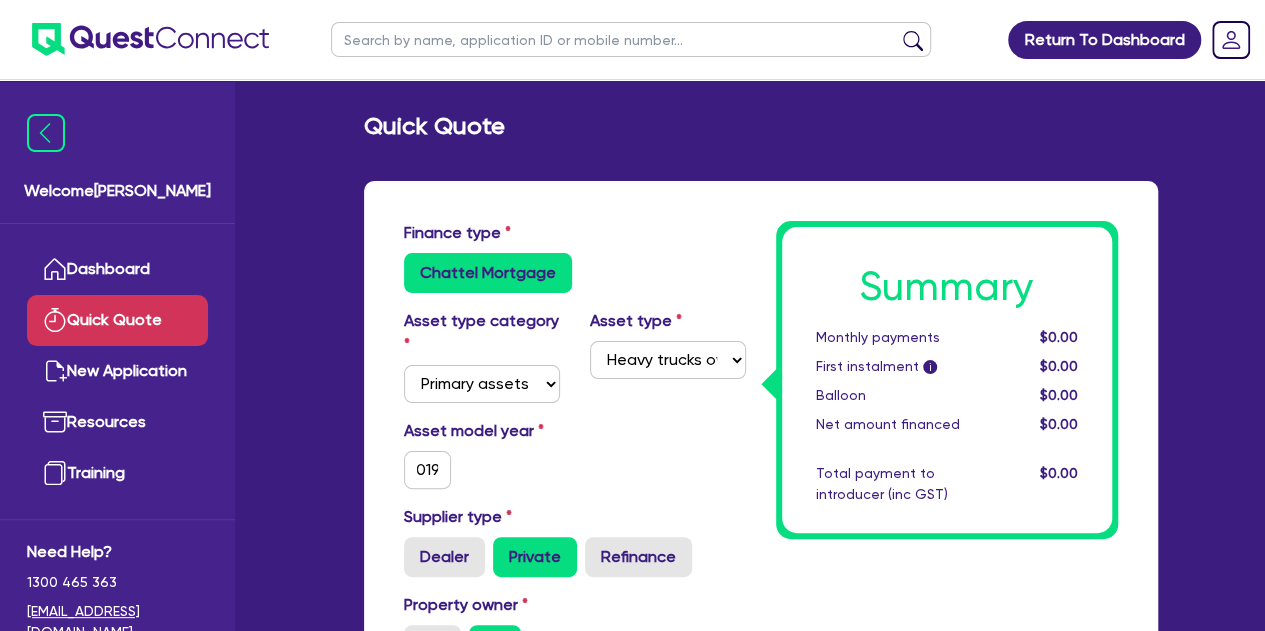 scroll, scrollTop: 0, scrollLeft: 0, axis: both 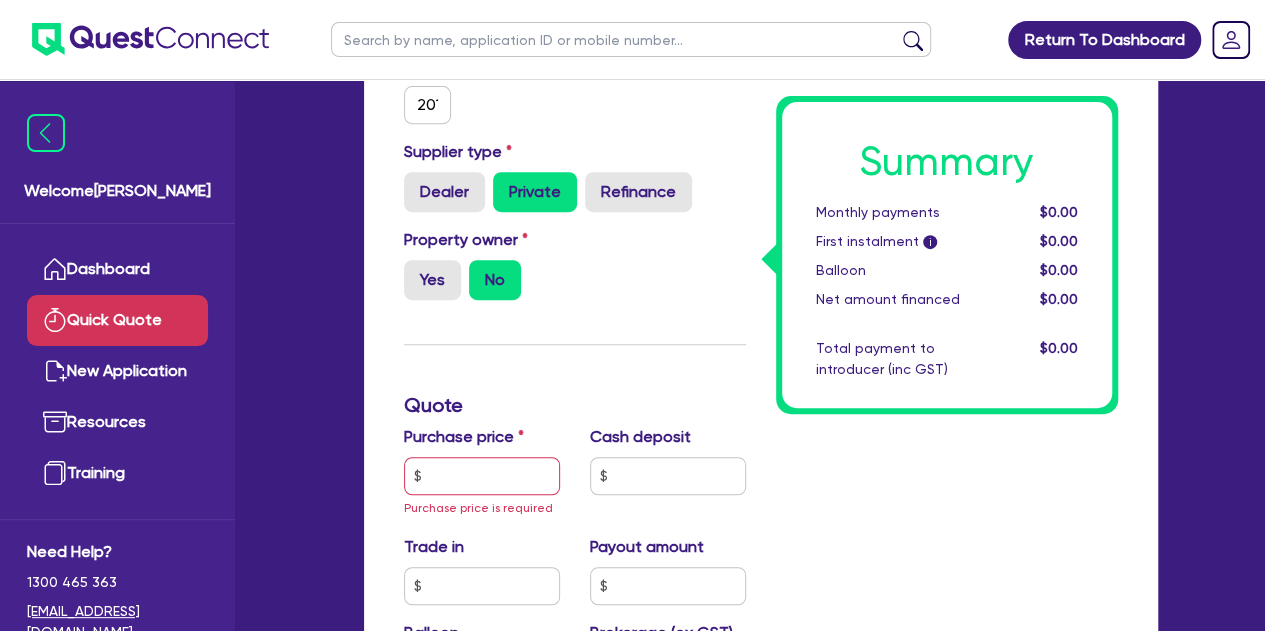 click on "Purchase price Purchase price is required" at bounding box center [482, 472] 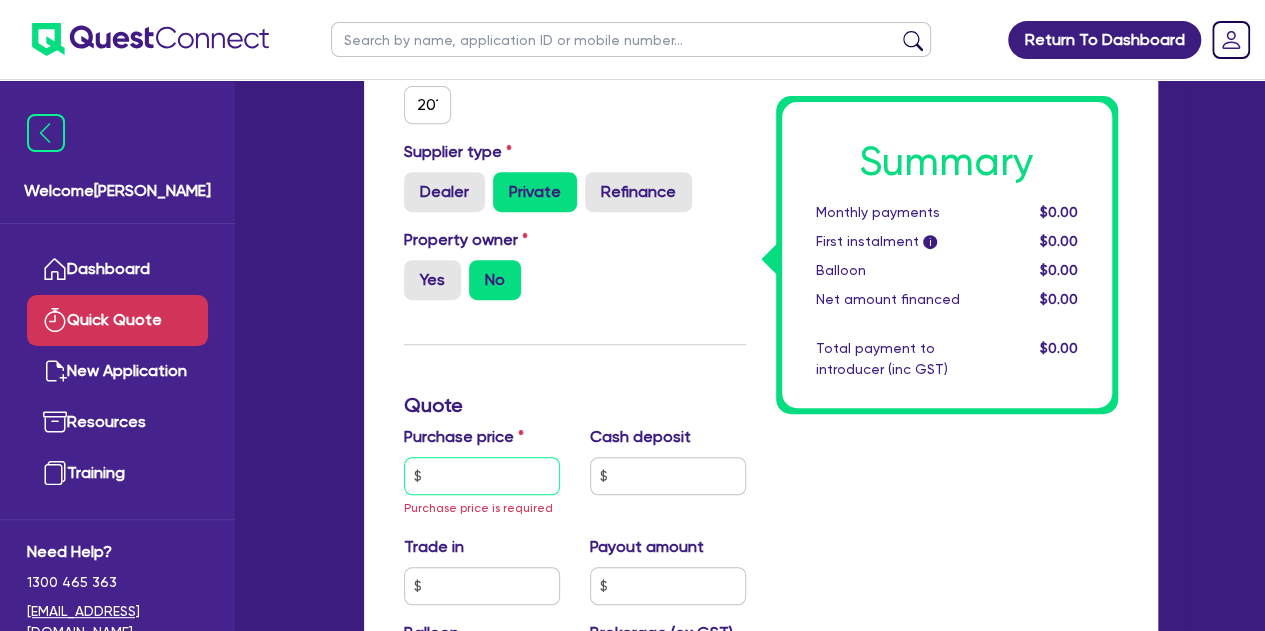 click at bounding box center (482, 476) 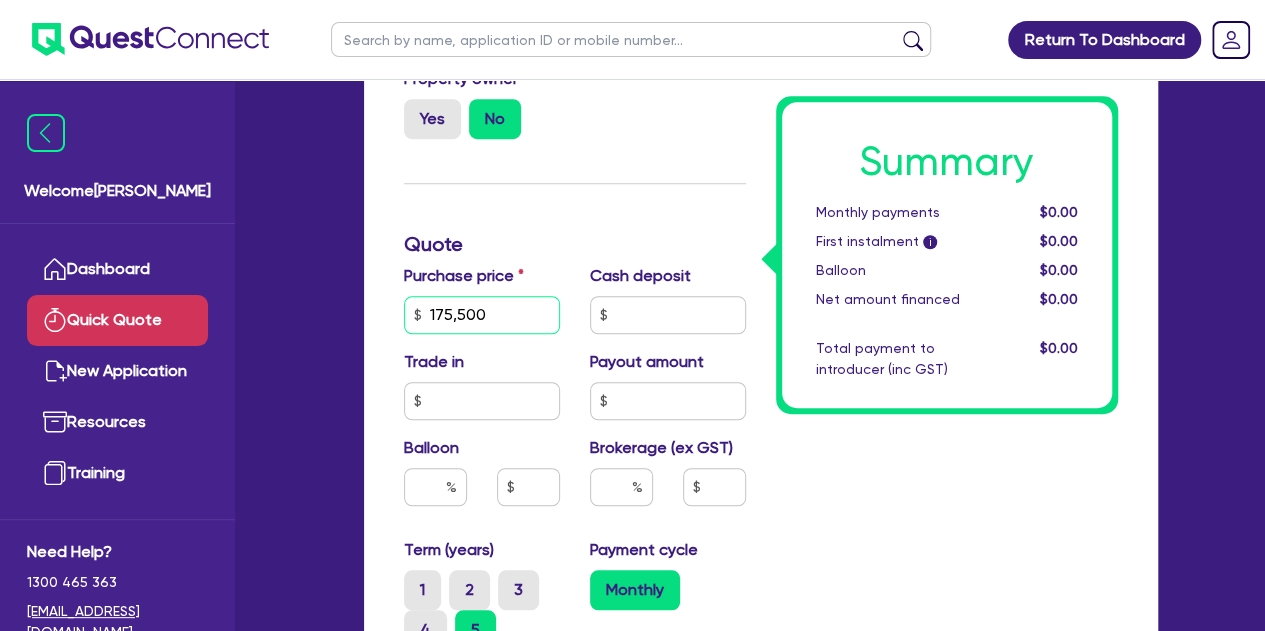 scroll, scrollTop: 535, scrollLeft: 0, axis: vertical 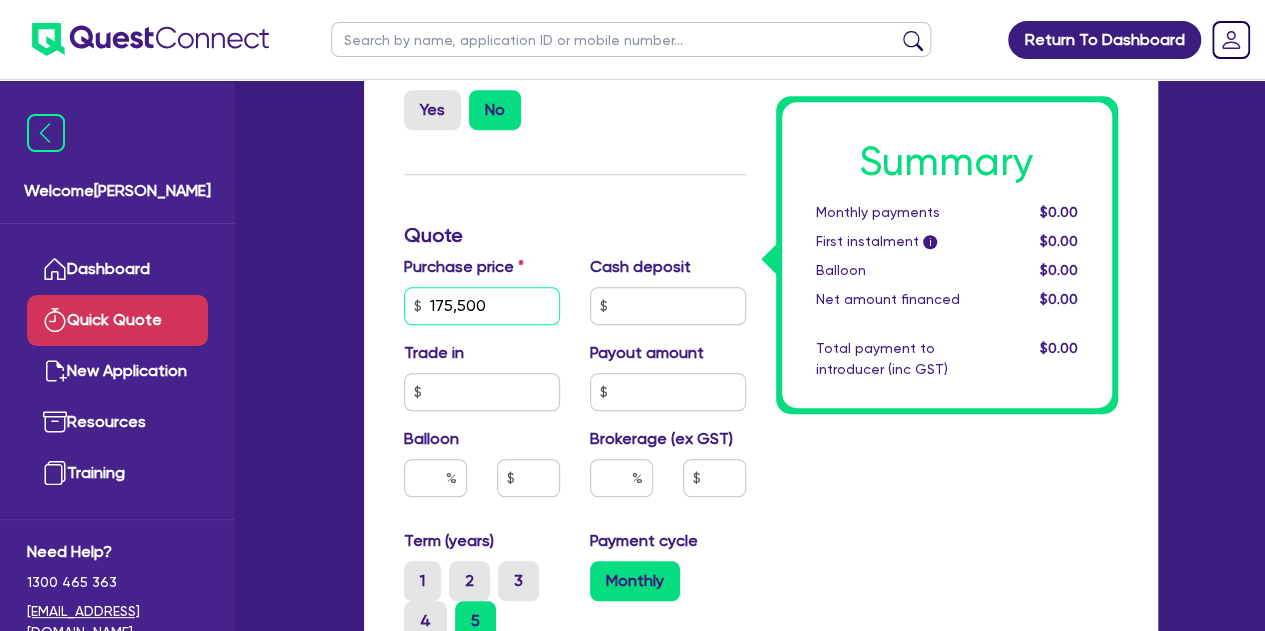 type on "175,500" 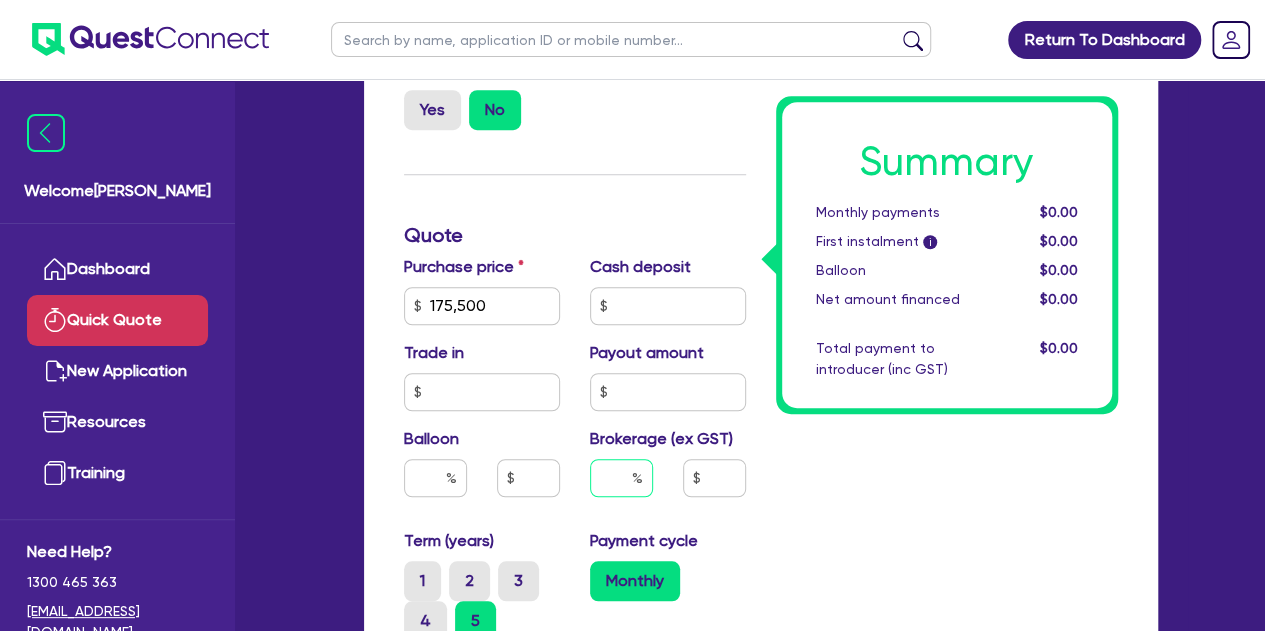 click at bounding box center (621, 478) 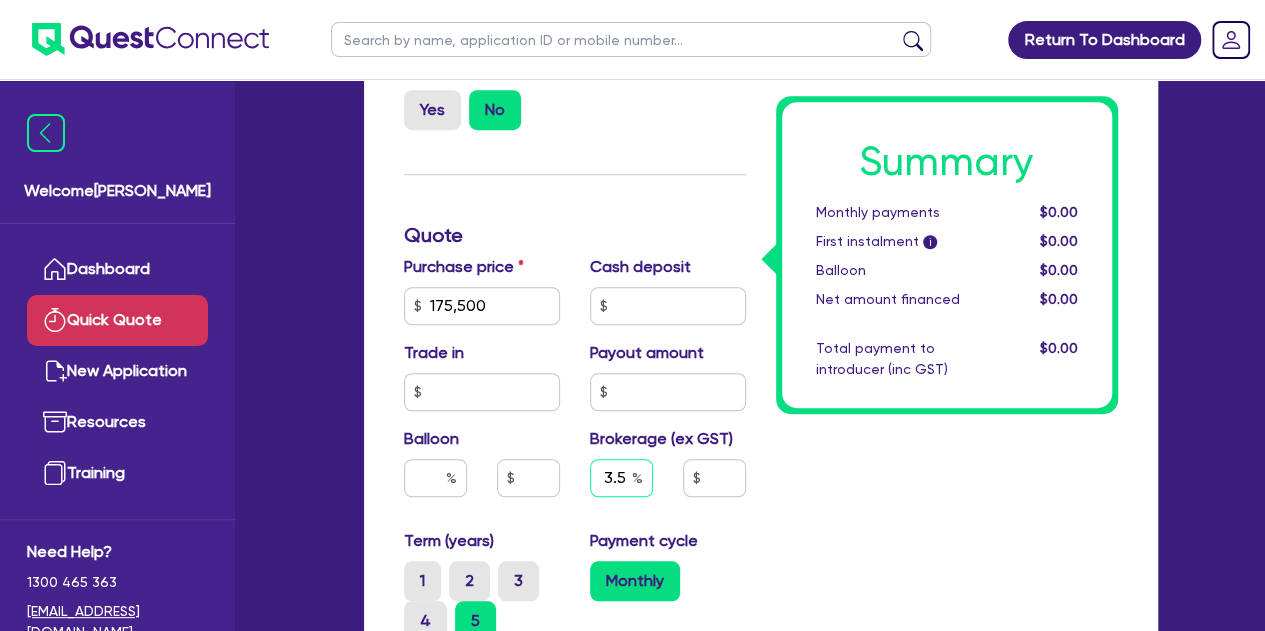 type on "3.5" 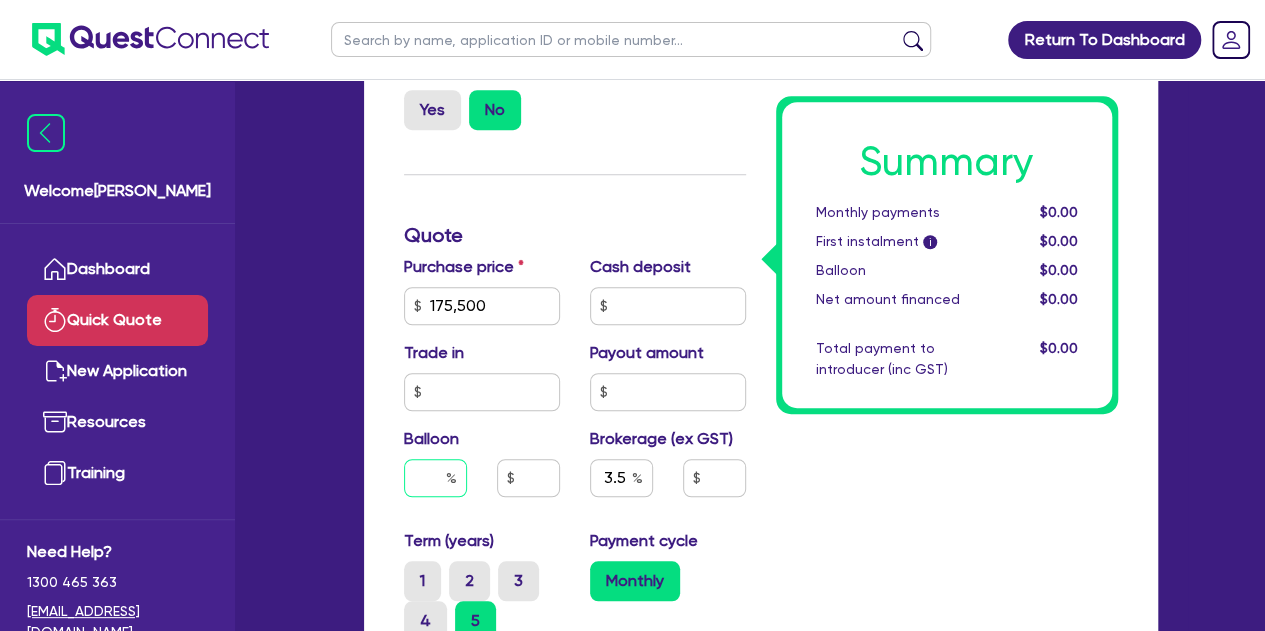 click at bounding box center [435, 478] 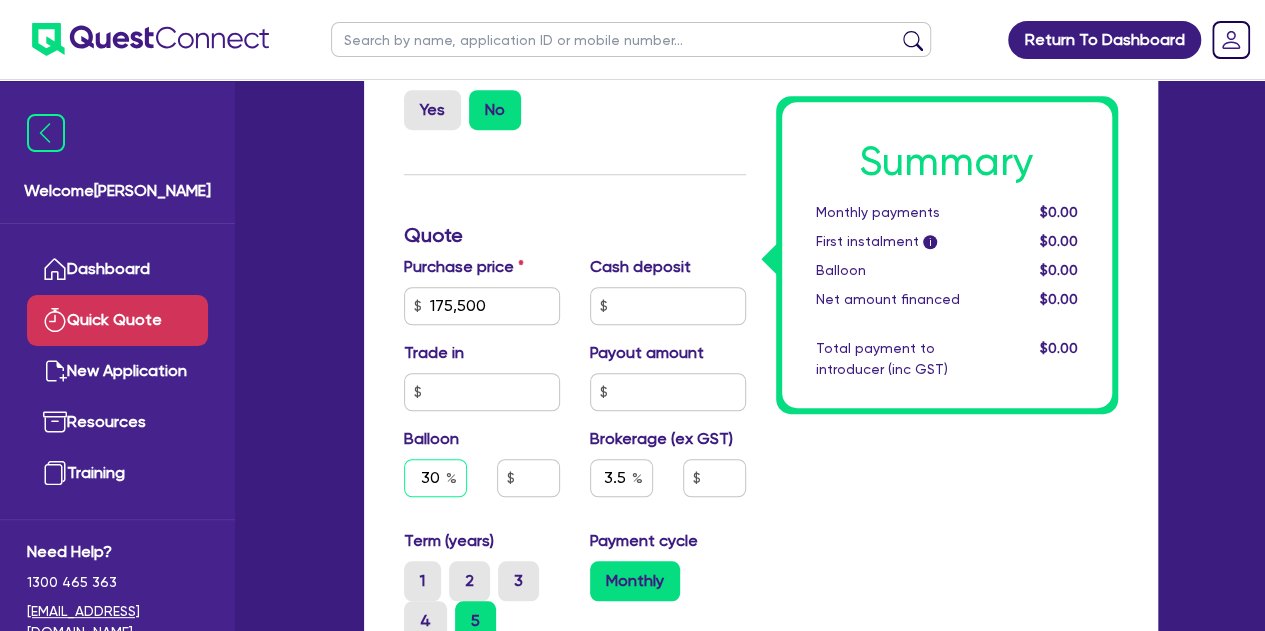 type on "30" 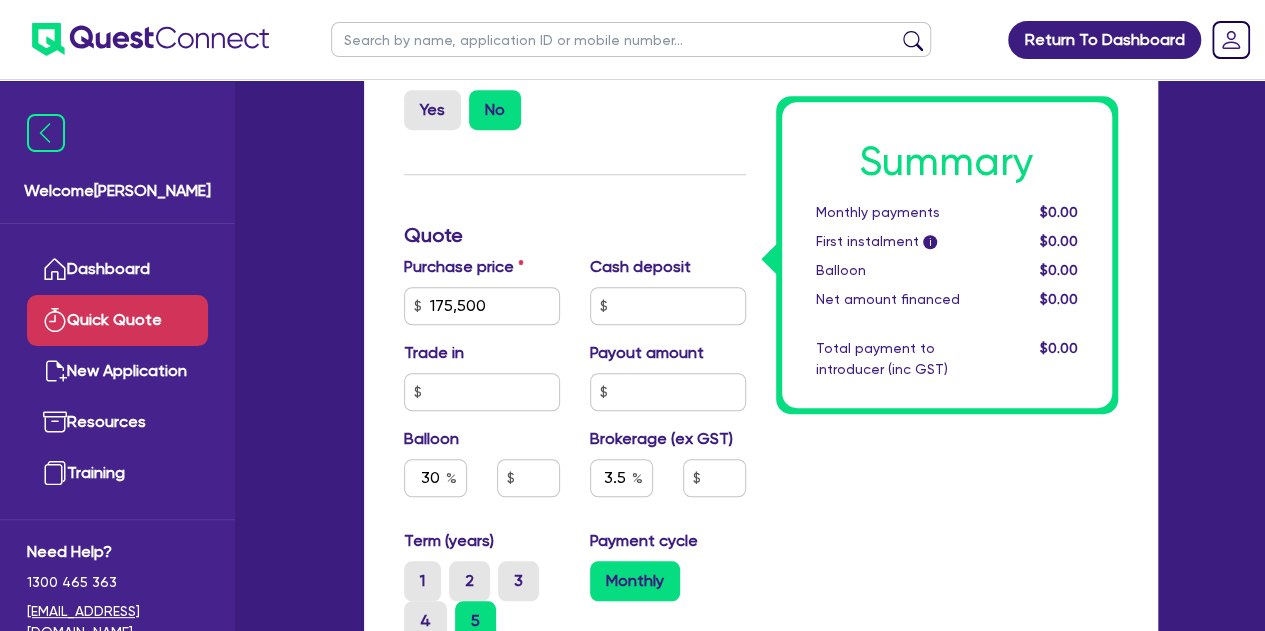click on "3.5" at bounding box center (668, 486) 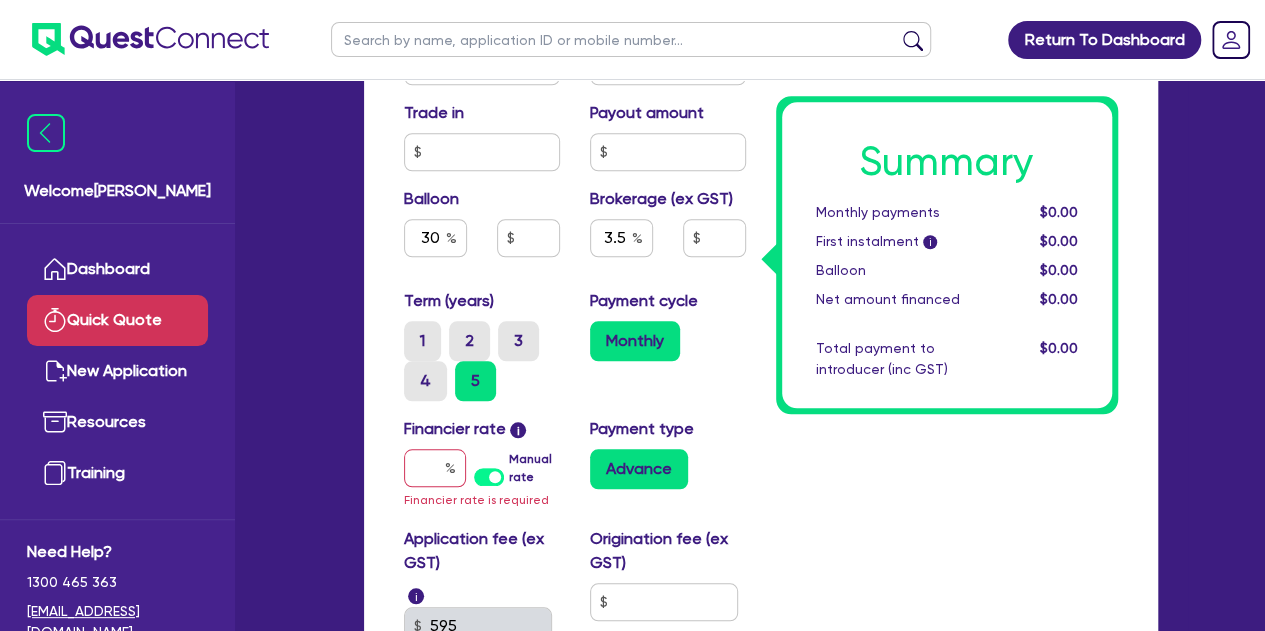 scroll, scrollTop: 776, scrollLeft: 0, axis: vertical 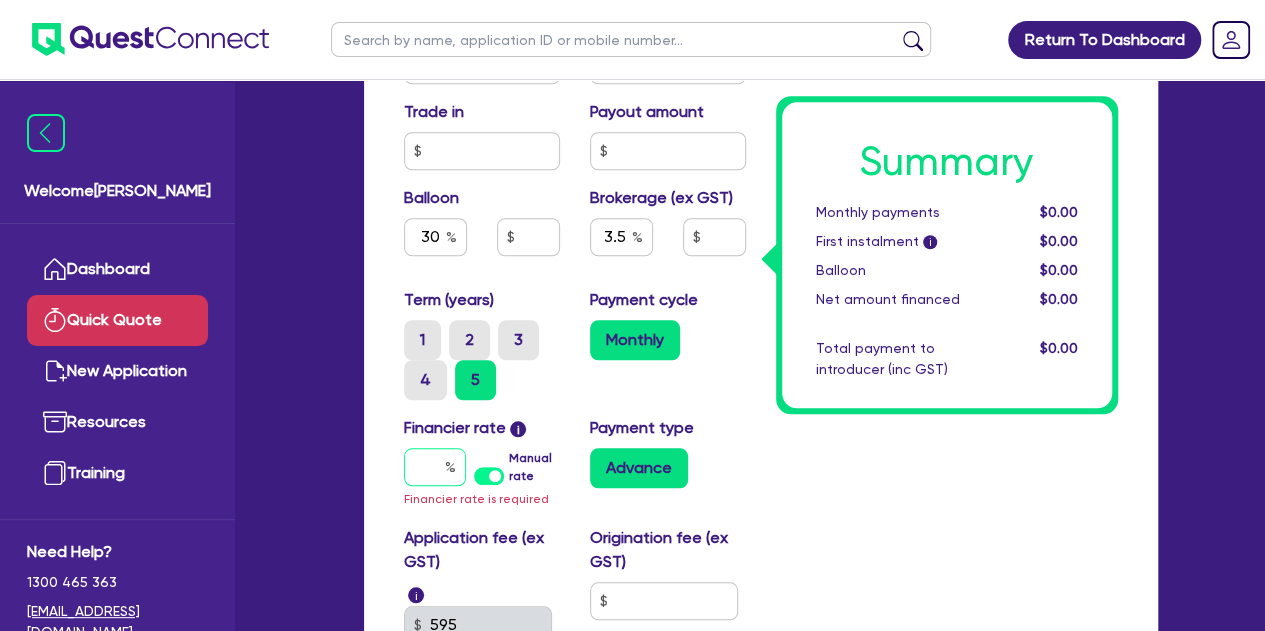 click at bounding box center [435, 467] 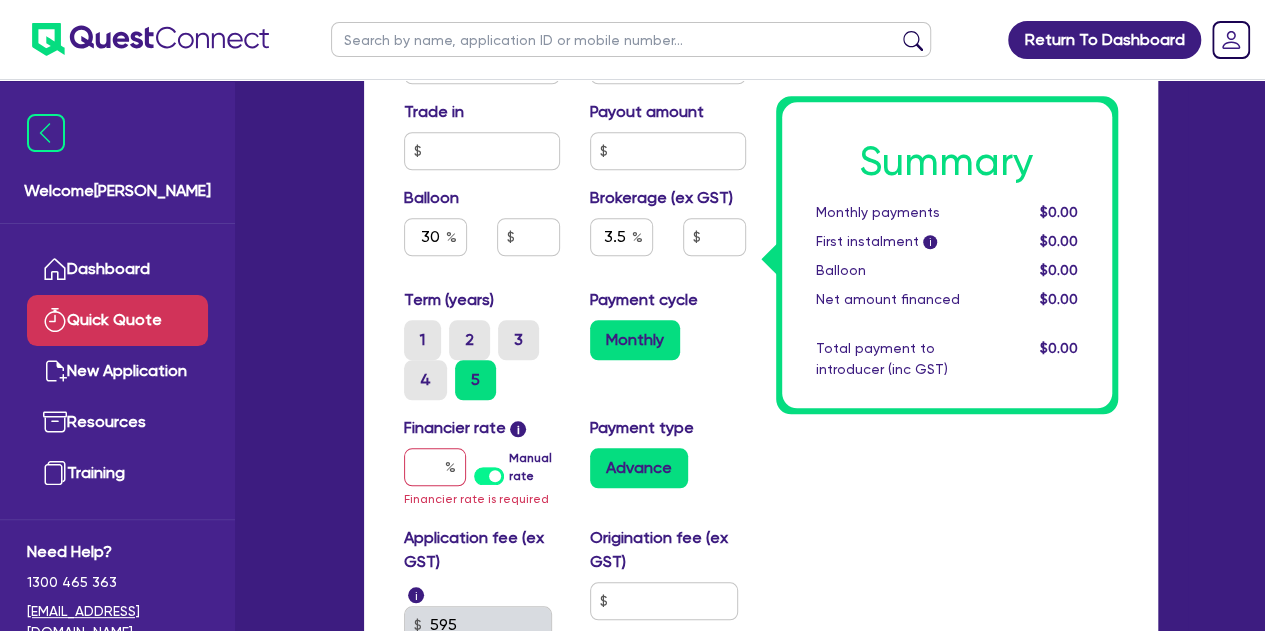 click on "Manual rate" at bounding box center (534, 467) 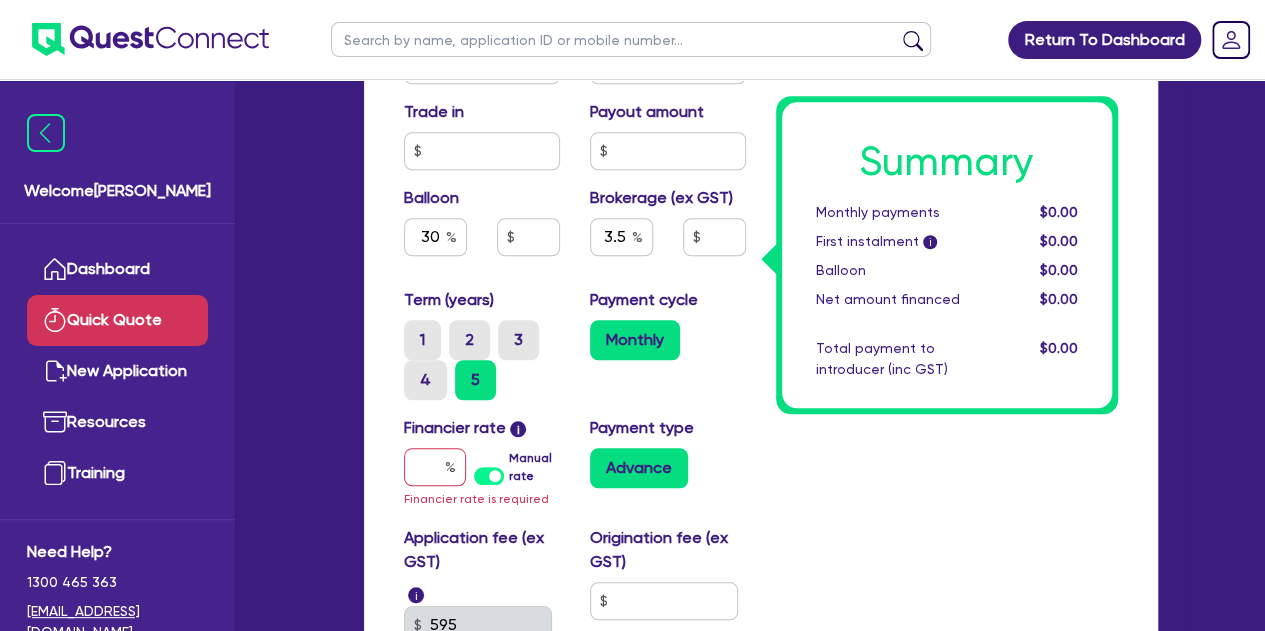 click on "Manual rate" at bounding box center [0, 0] 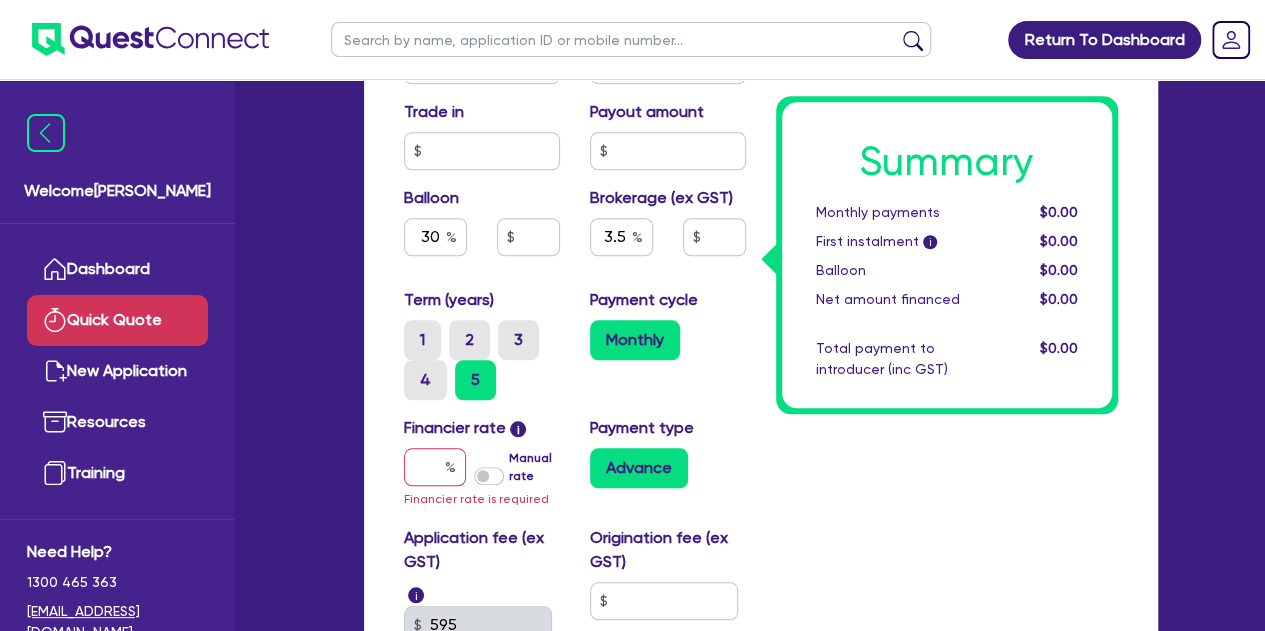 type on "52,650" 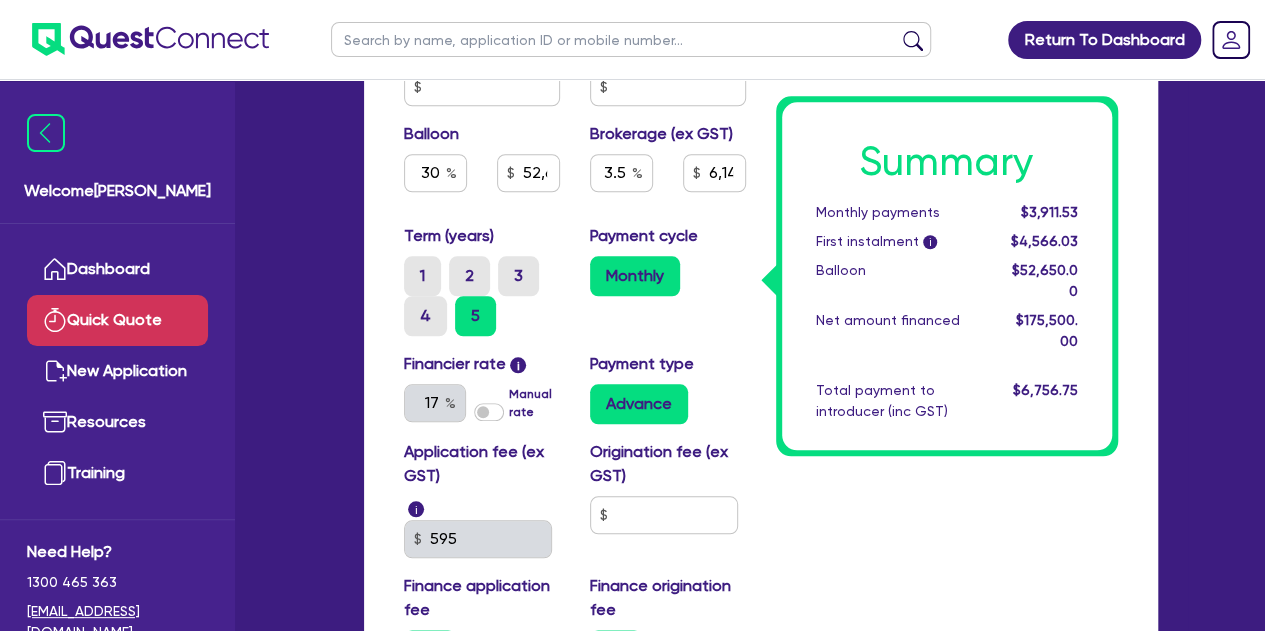 scroll, scrollTop: 842, scrollLeft: 0, axis: vertical 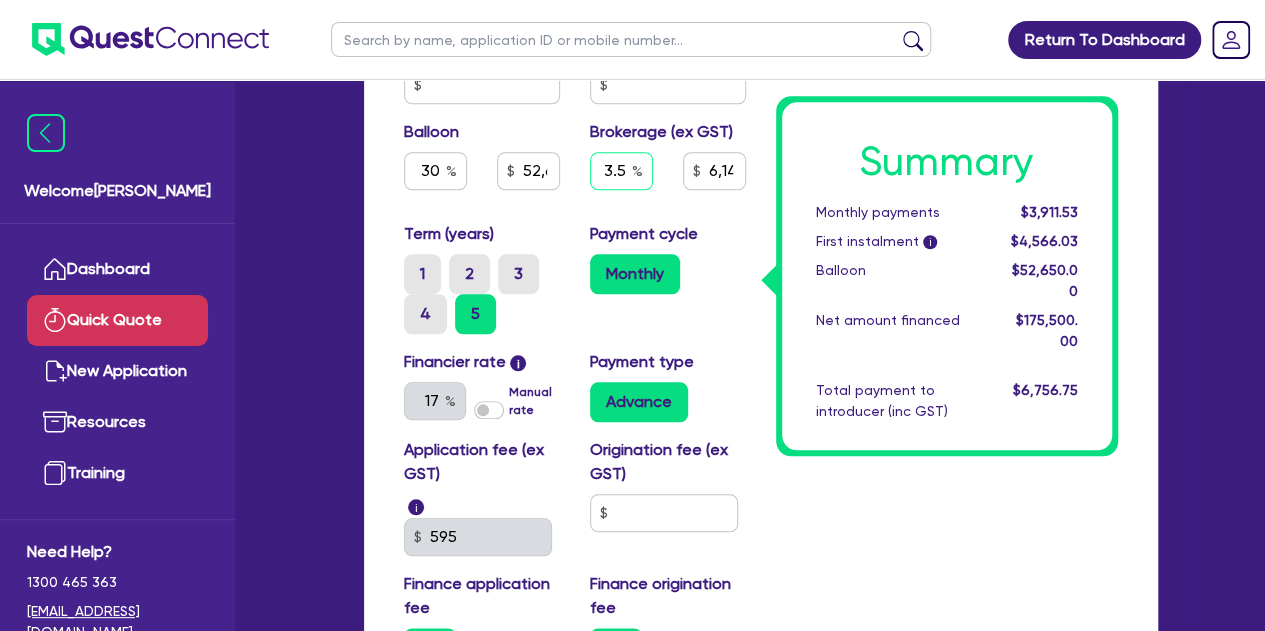 drag, startPoint x: 624, startPoint y: 169, endPoint x: 560, endPoint y: 173, distance: 64.12488 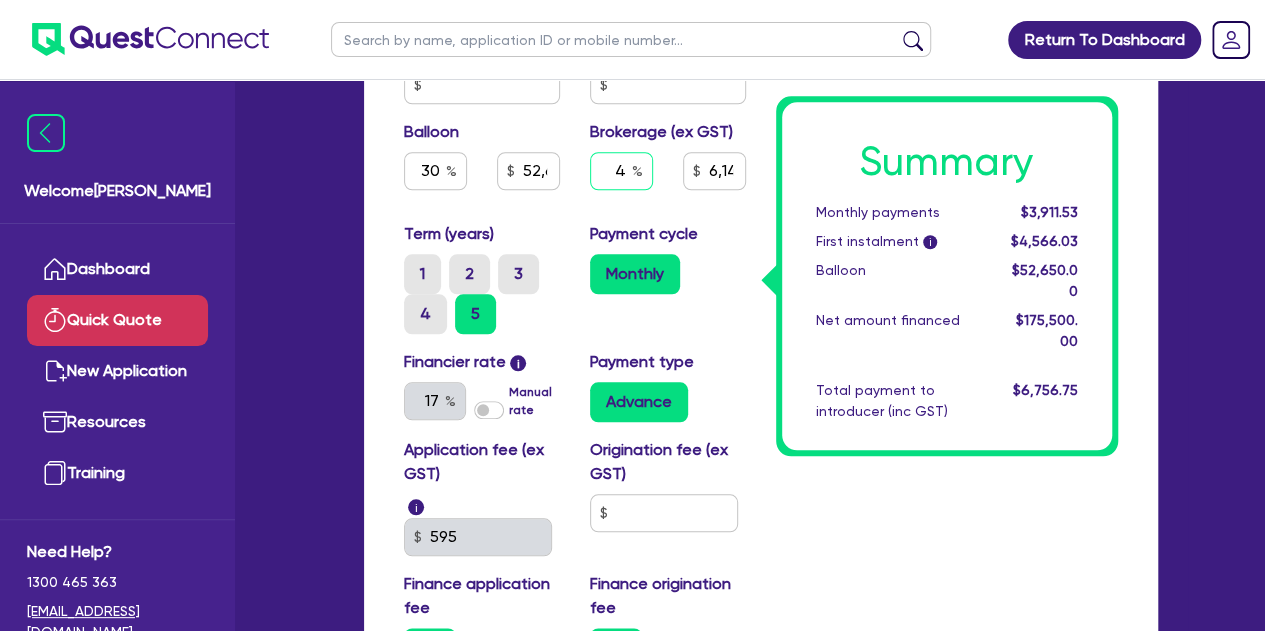 type on "4" 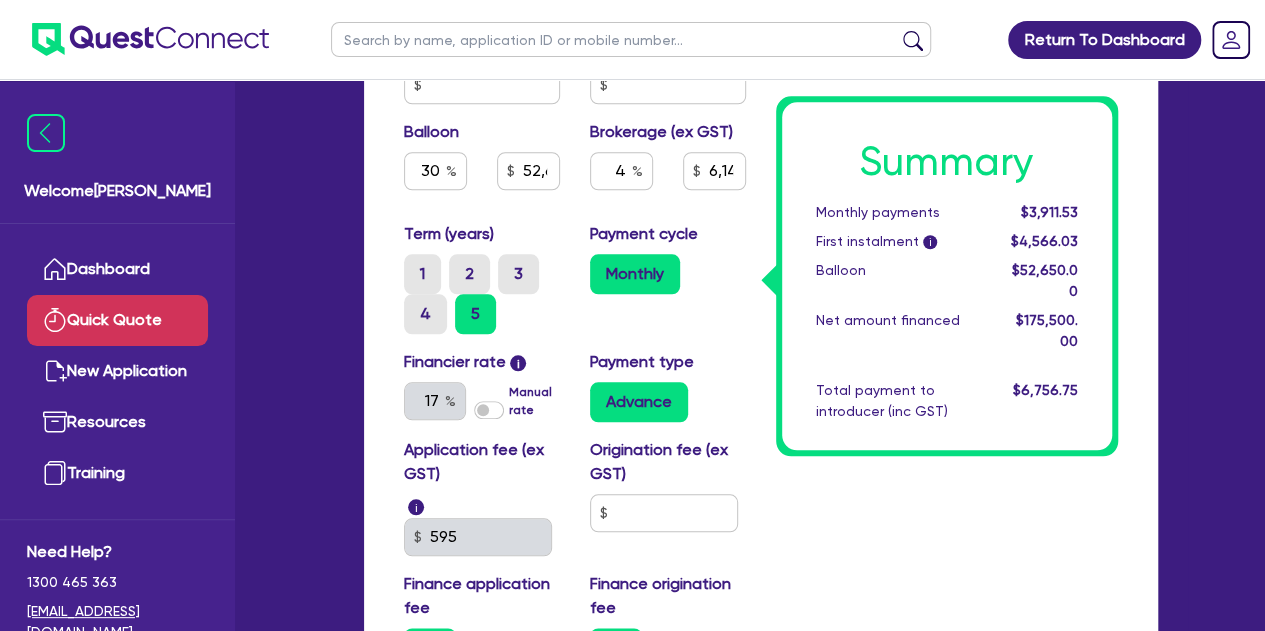 type on "52,650" 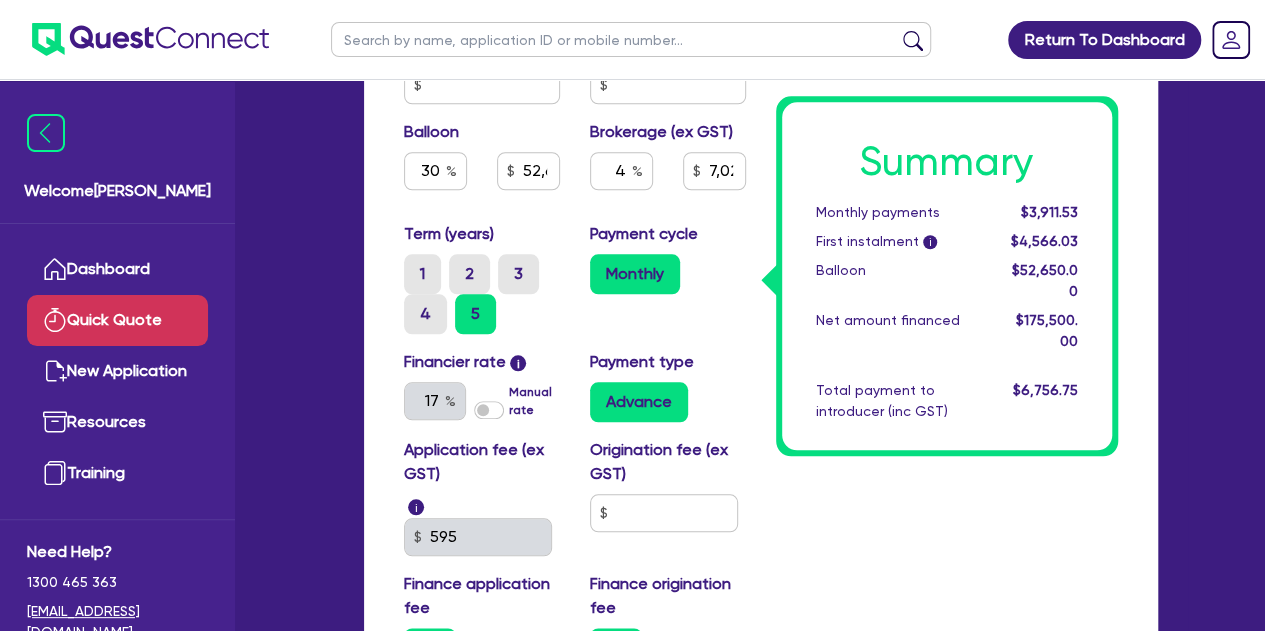 click on "Payment cycle Monthly" at bounding box center (668, 278) 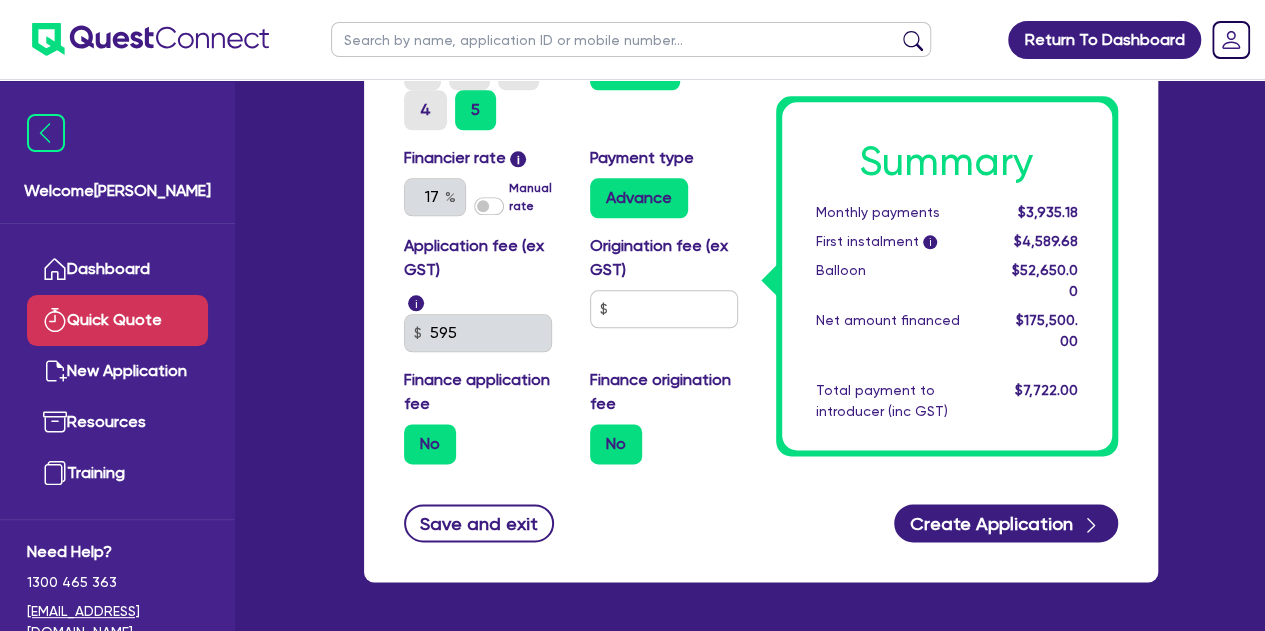 scroll, scrollTop: 1049, scrollLeft: 0, axis: vertical 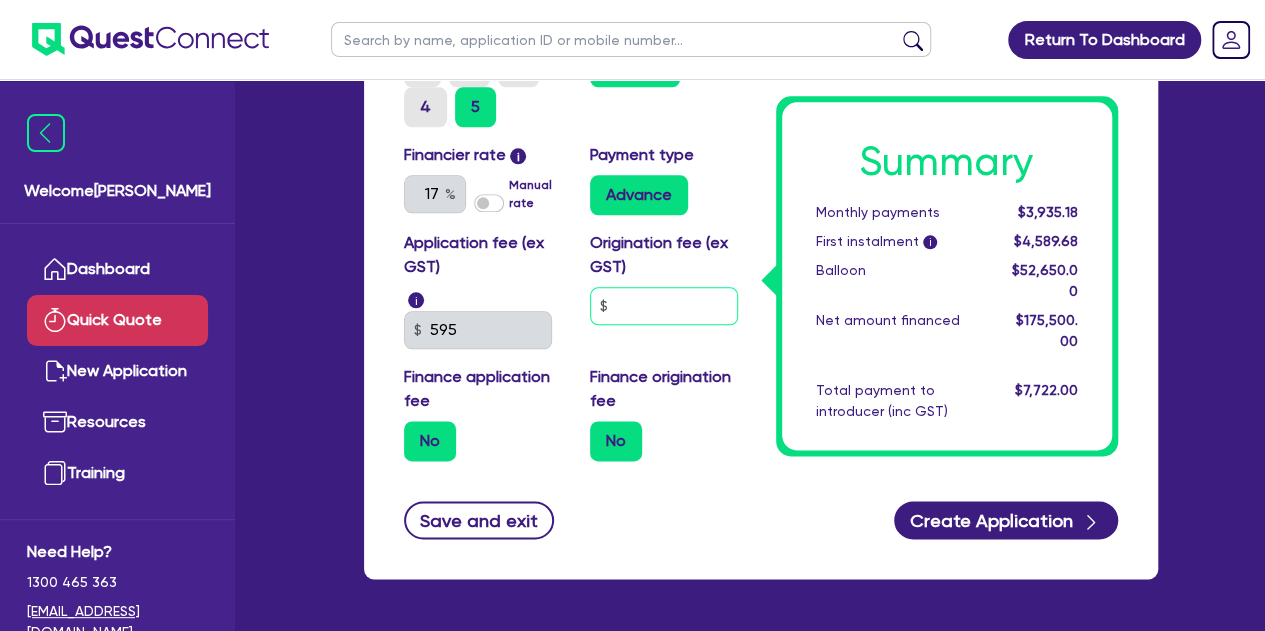 click at bounding box center [664, 306] 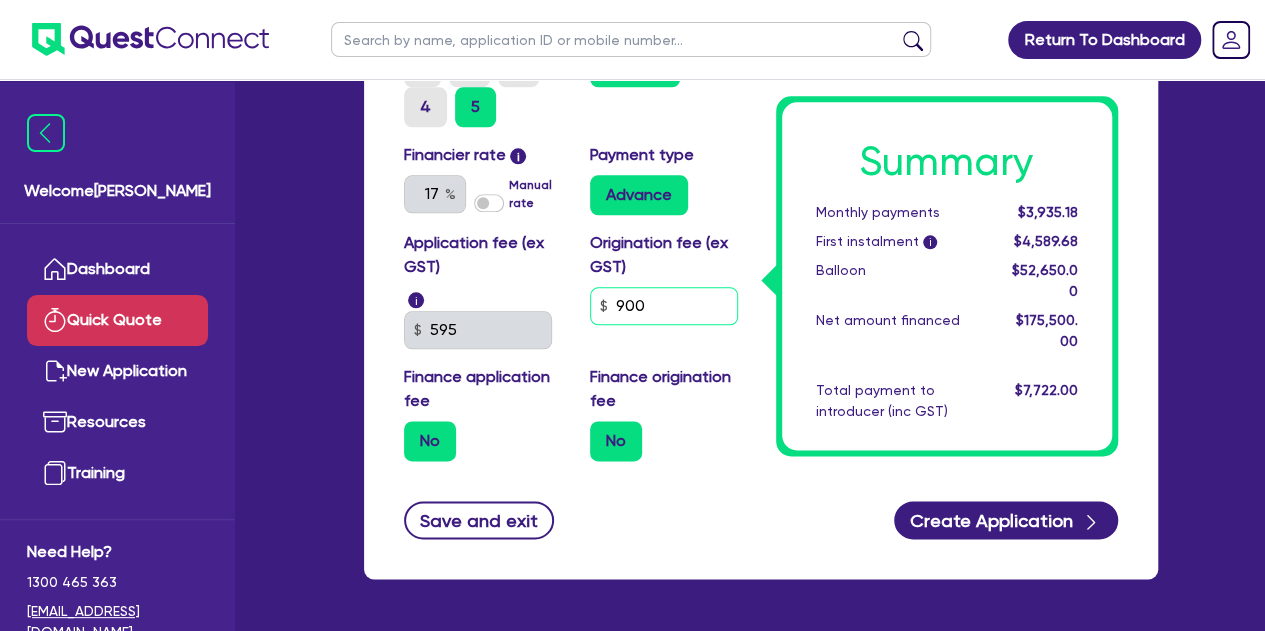 type on "900" 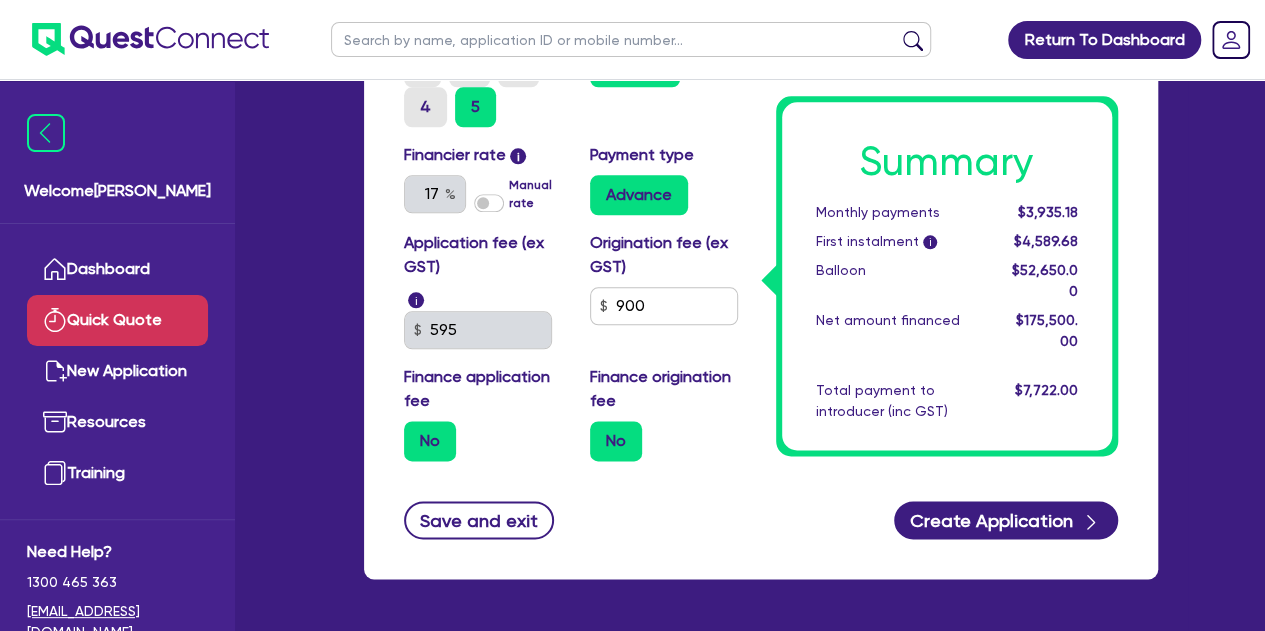 type on "52,650" 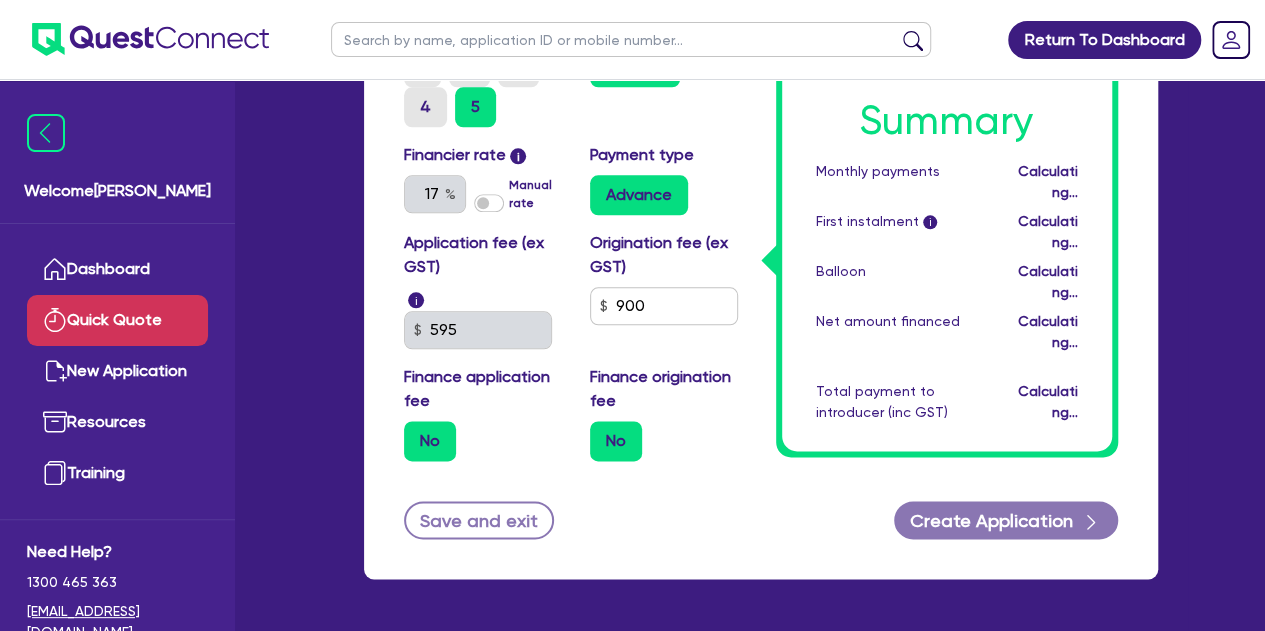 click on "No" at bounding box center [668, 441] 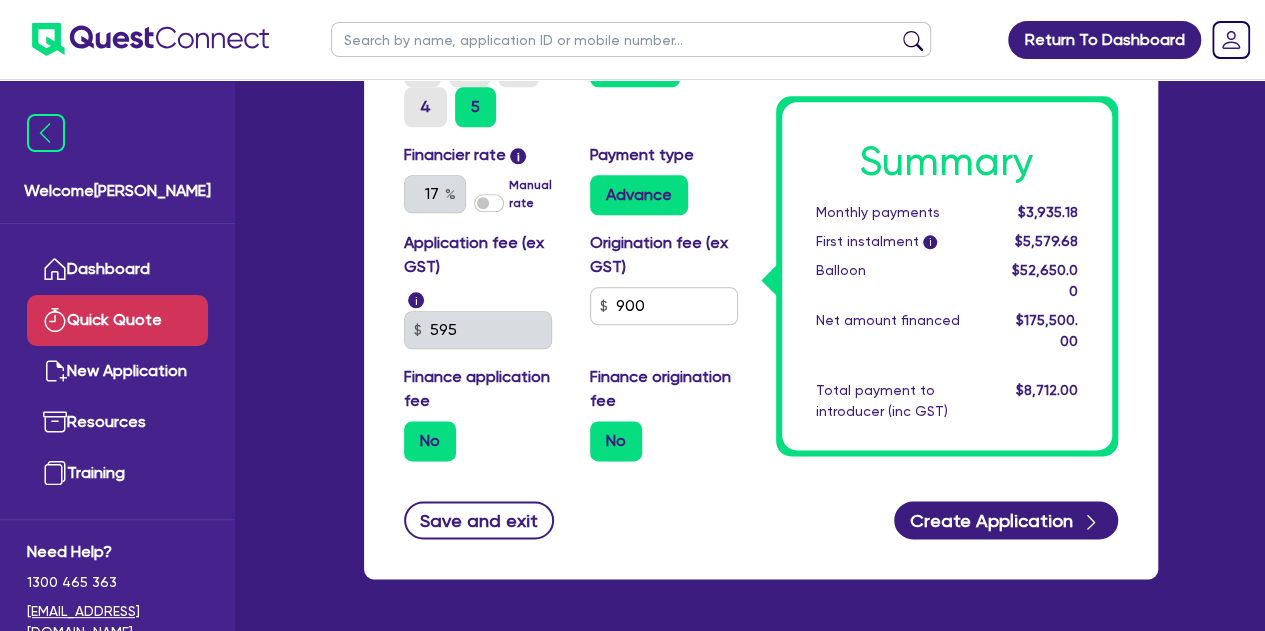 click on "No" at bounding box center (616, 441) 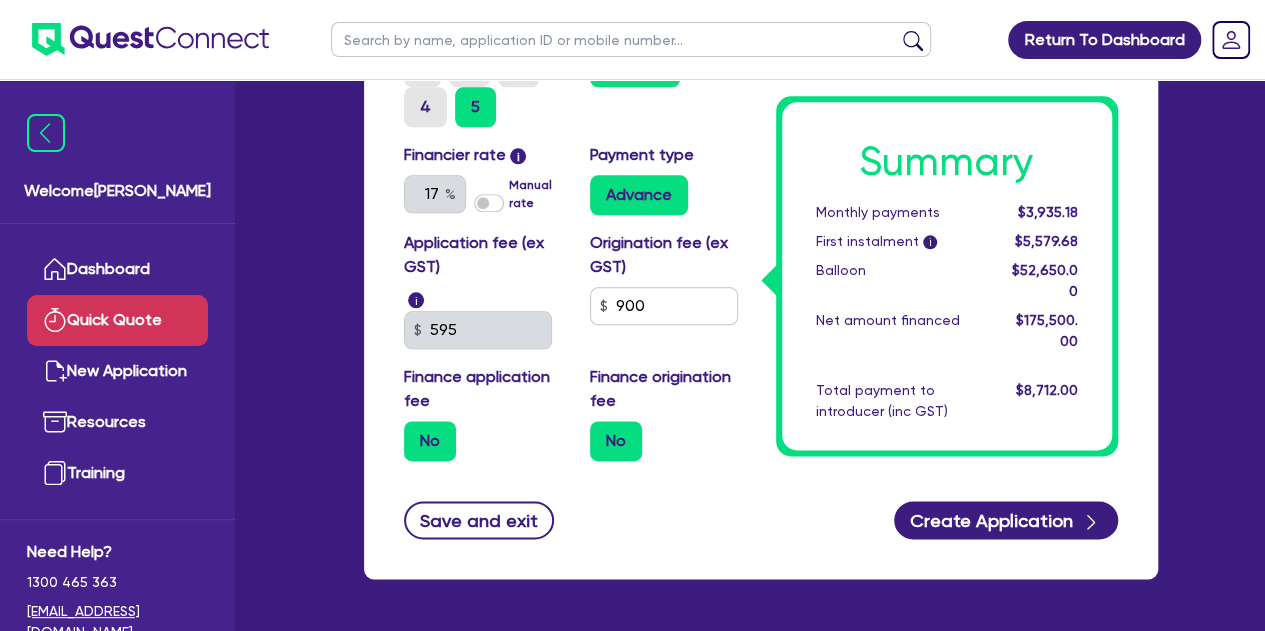 click on "No" at bounding box center (596, 427) 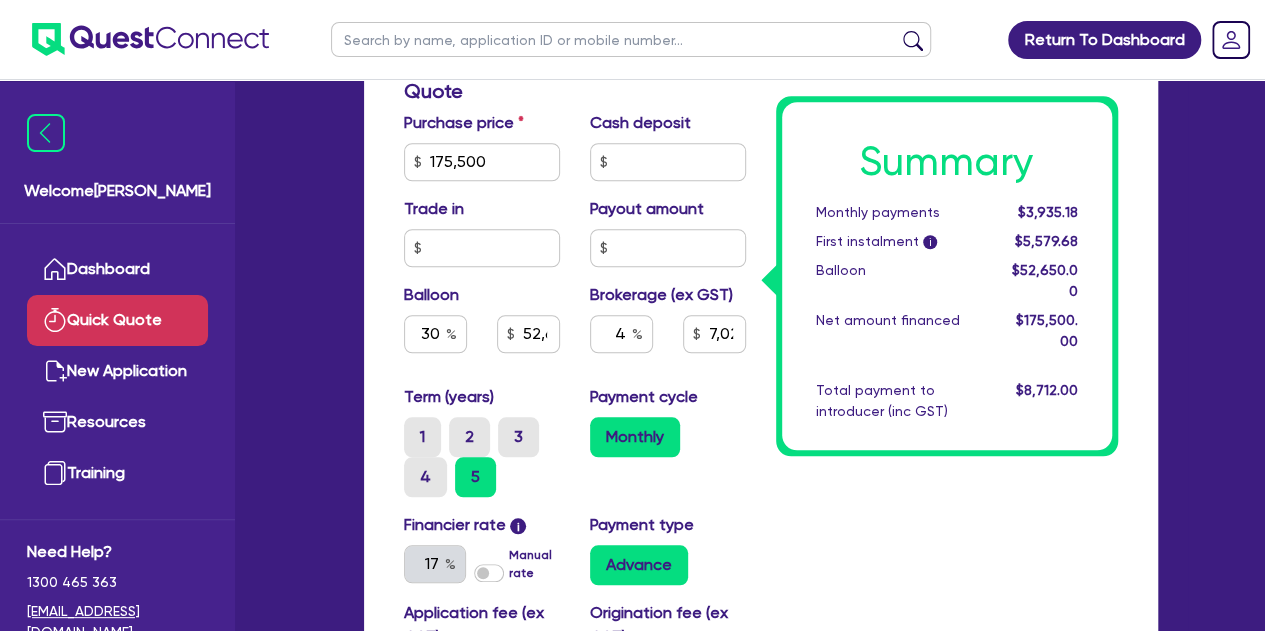 scroll, scrollTop: 678, scrollLeft: 0, axis: vertical 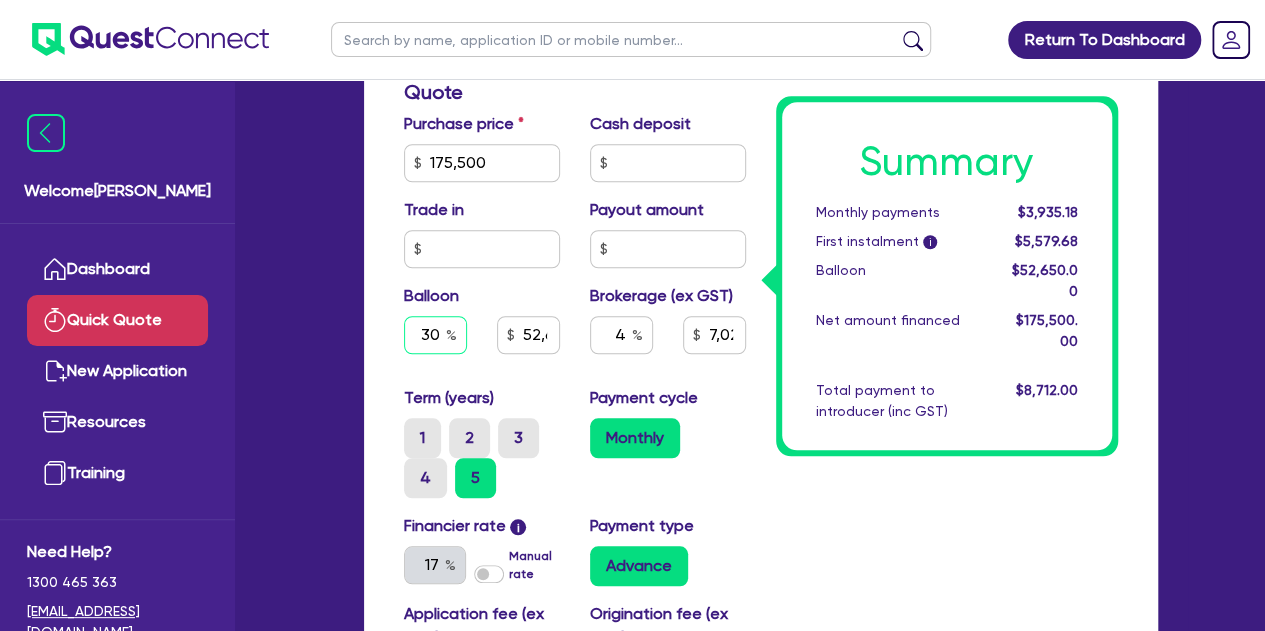click on "30" at bounding box center [435, 335] 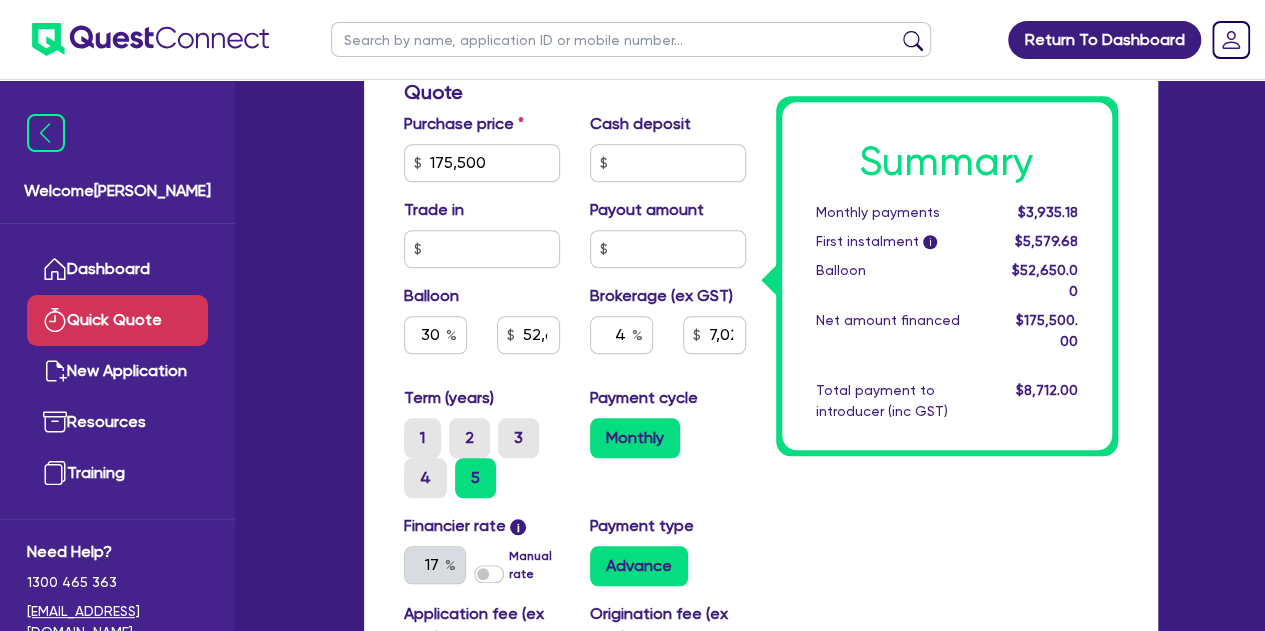 click on "Monthly" at bounding box center [668, 438] 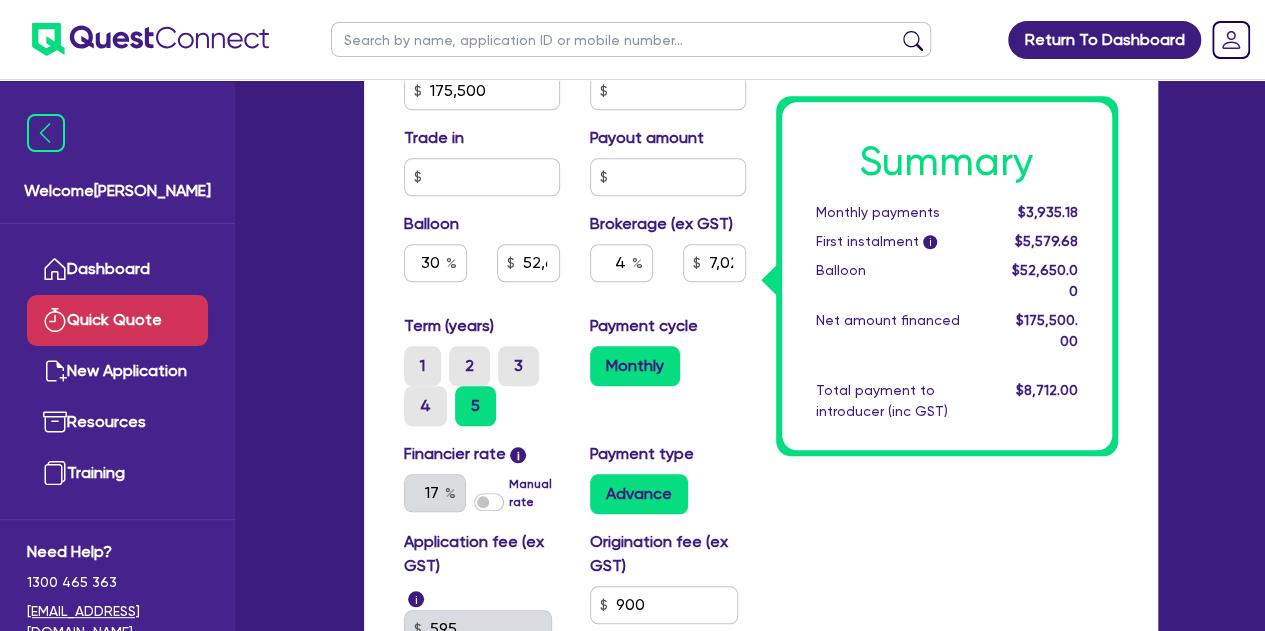scroll, scrollTop: 751, scrollLeft: 0, axis: vertical 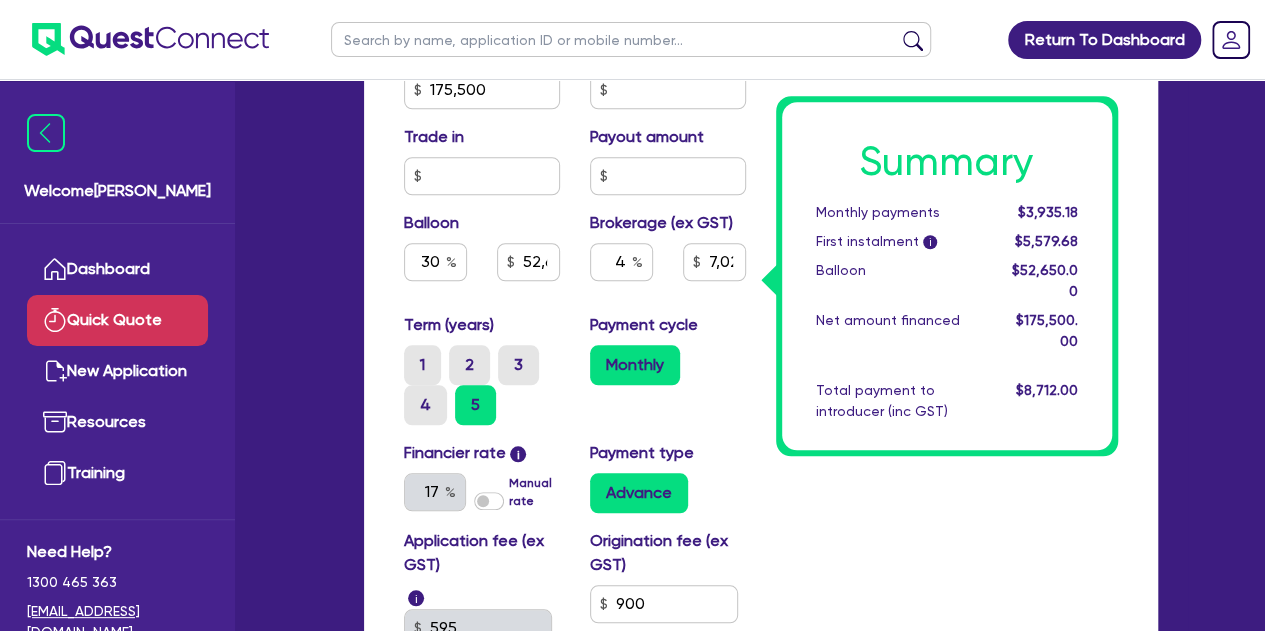 click on "Advance" at bounding box center [668, 493] 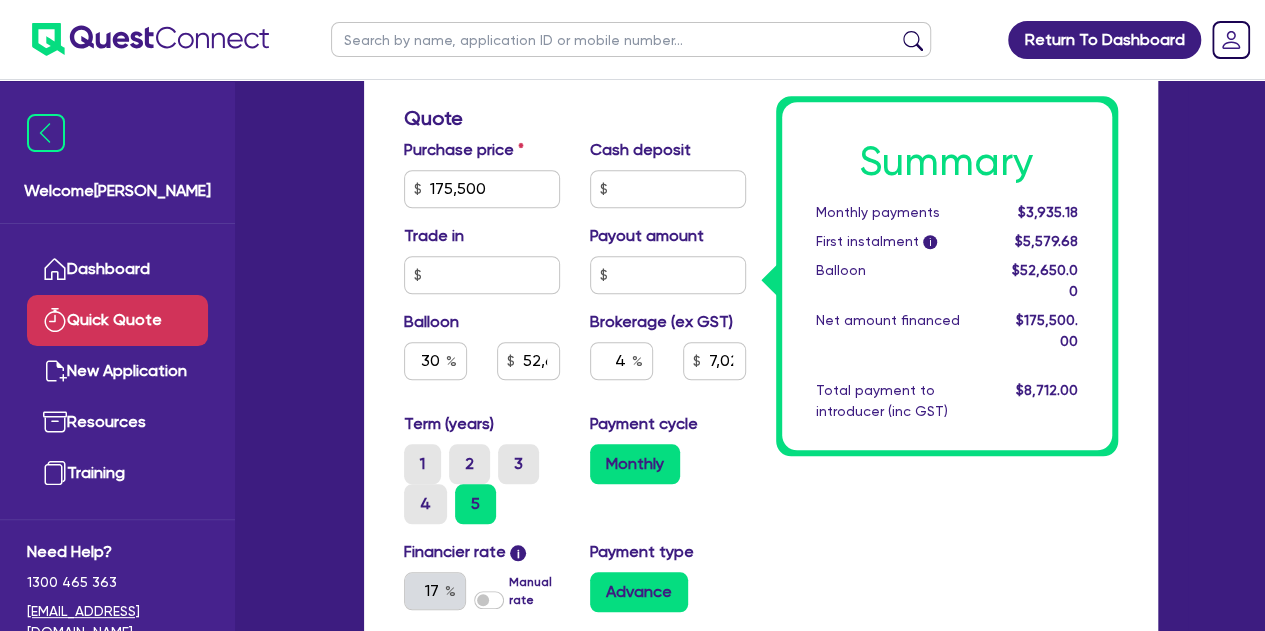 scroll, scrollTop: 661, scrollLeft: 0, axis: vertical 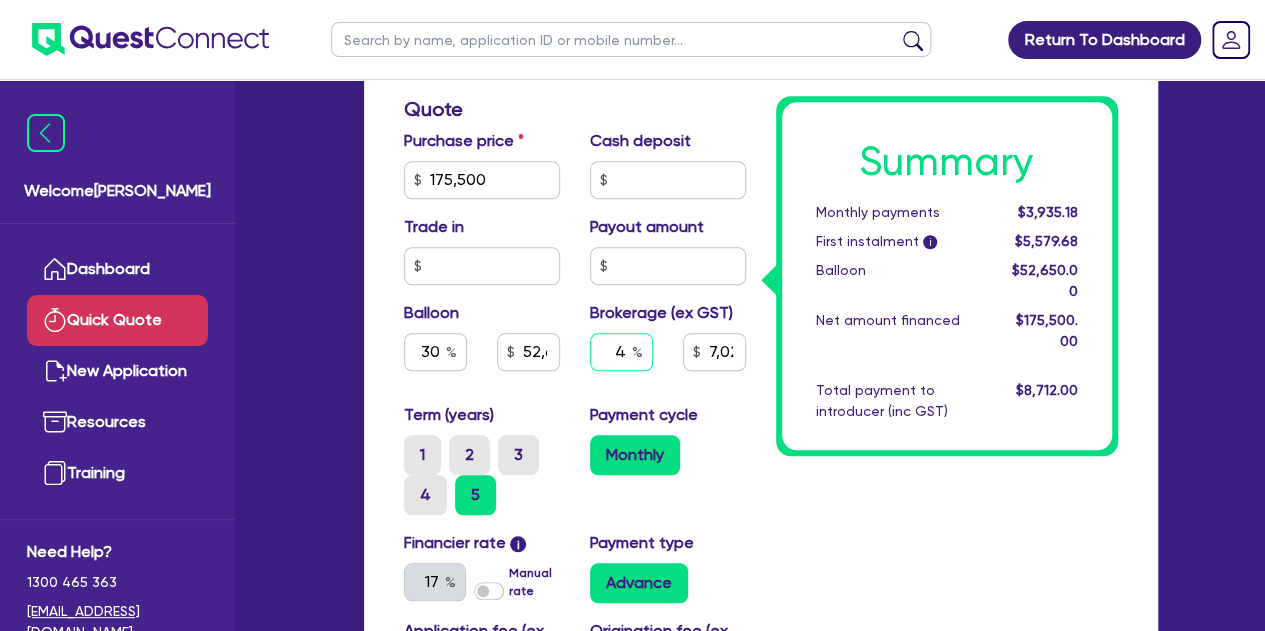 drag, startPoint x: 630, startPoint y: 347, endPoint x: 613, endPoint y: 345, distance: 17.117243 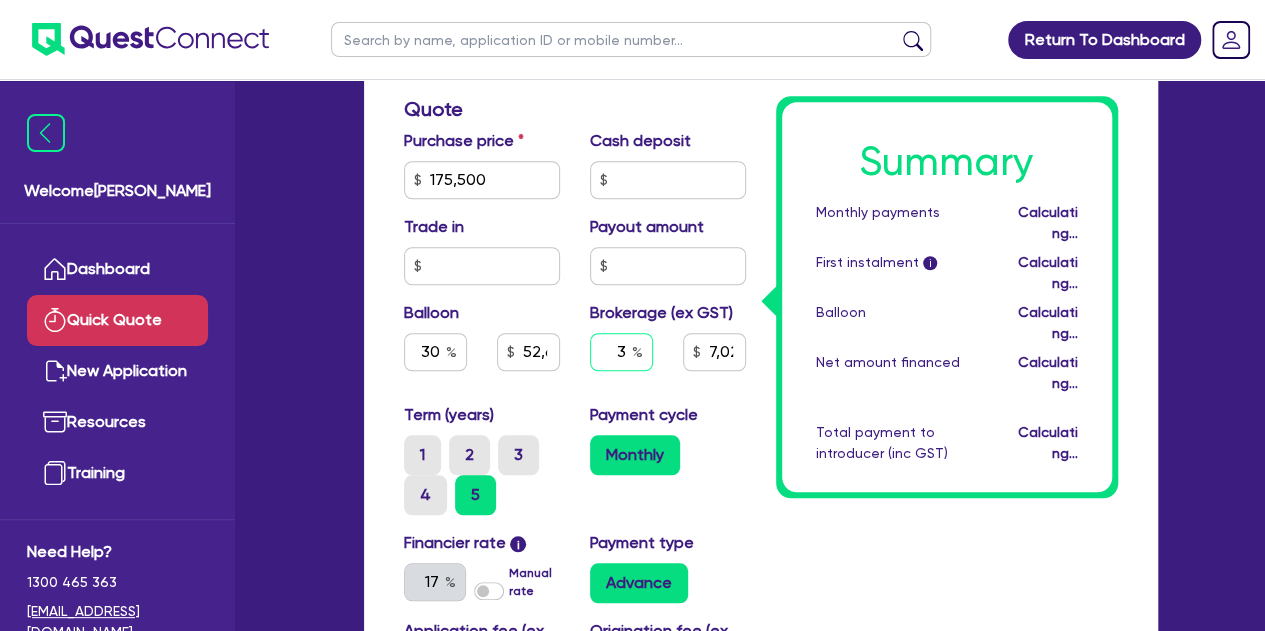 type on "52,650" 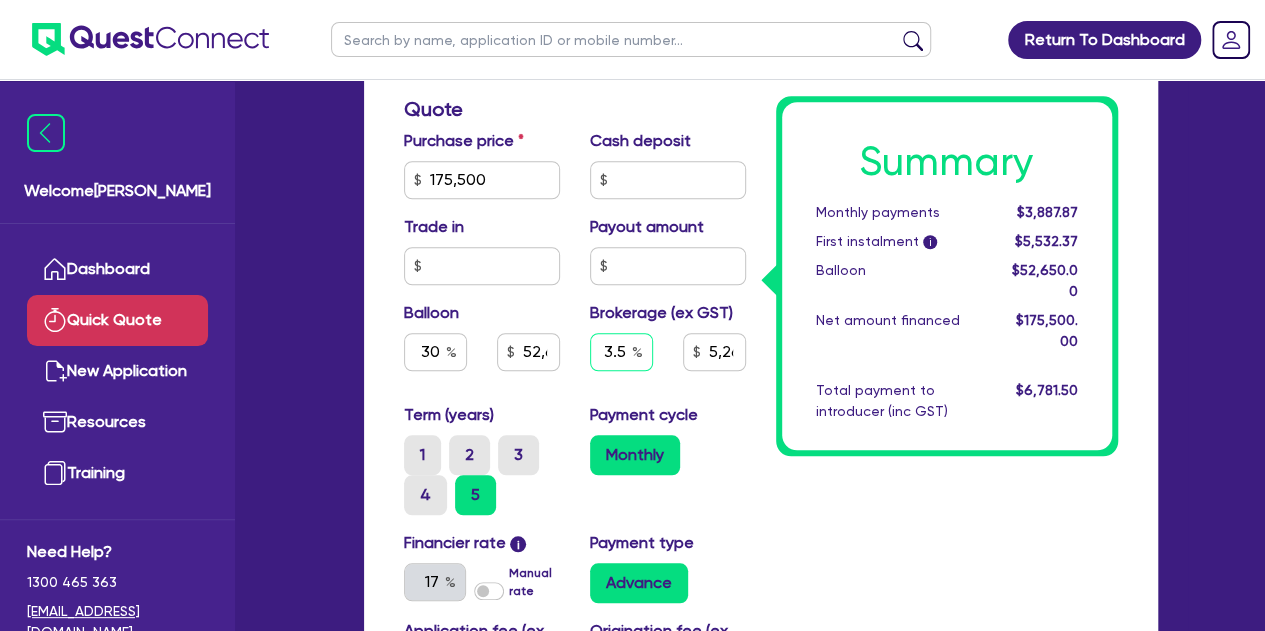 type on "3.5" 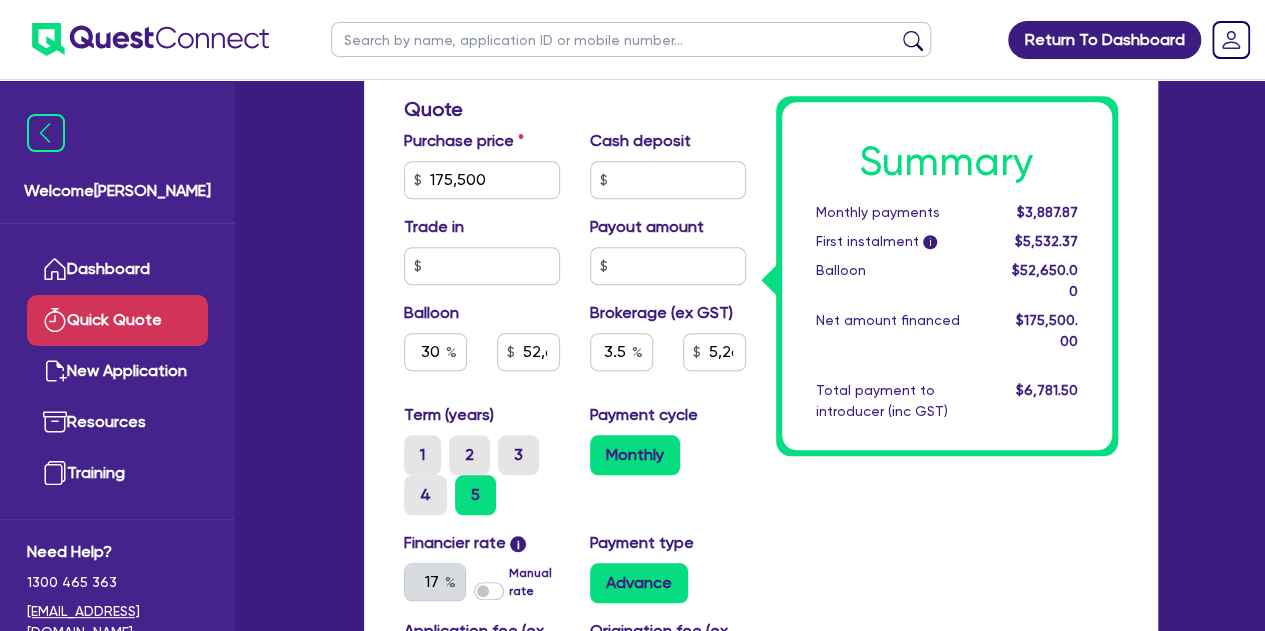type on "52,650" 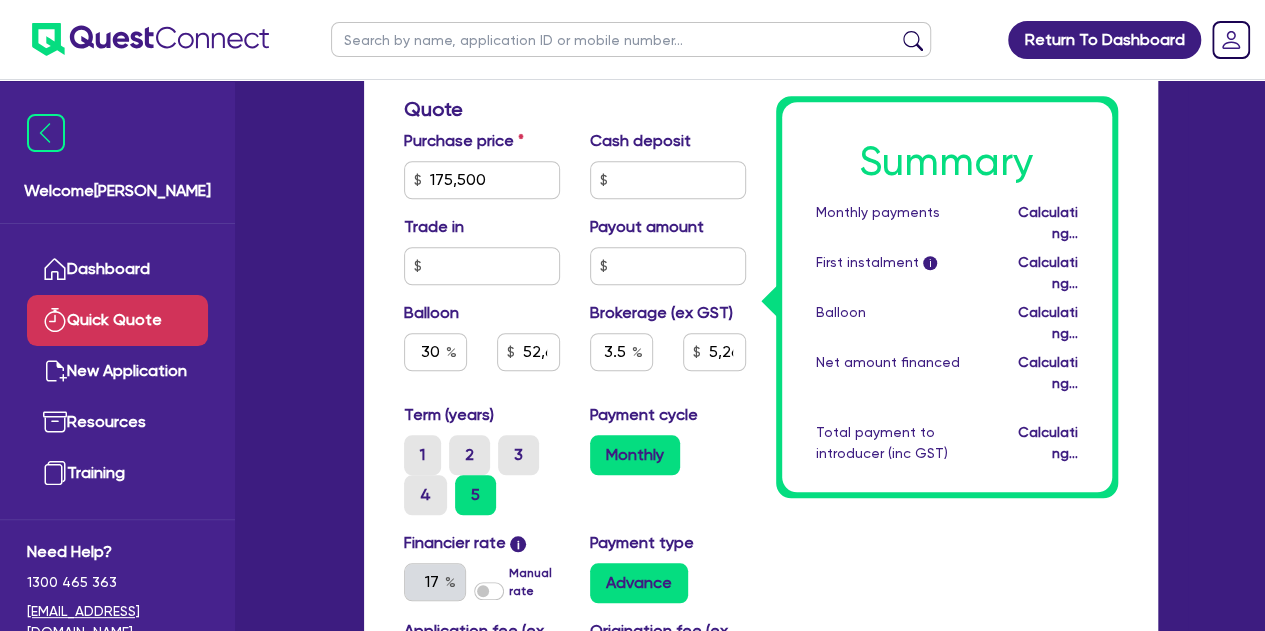 click on "Manual rate" at bounding box center (534, 582) 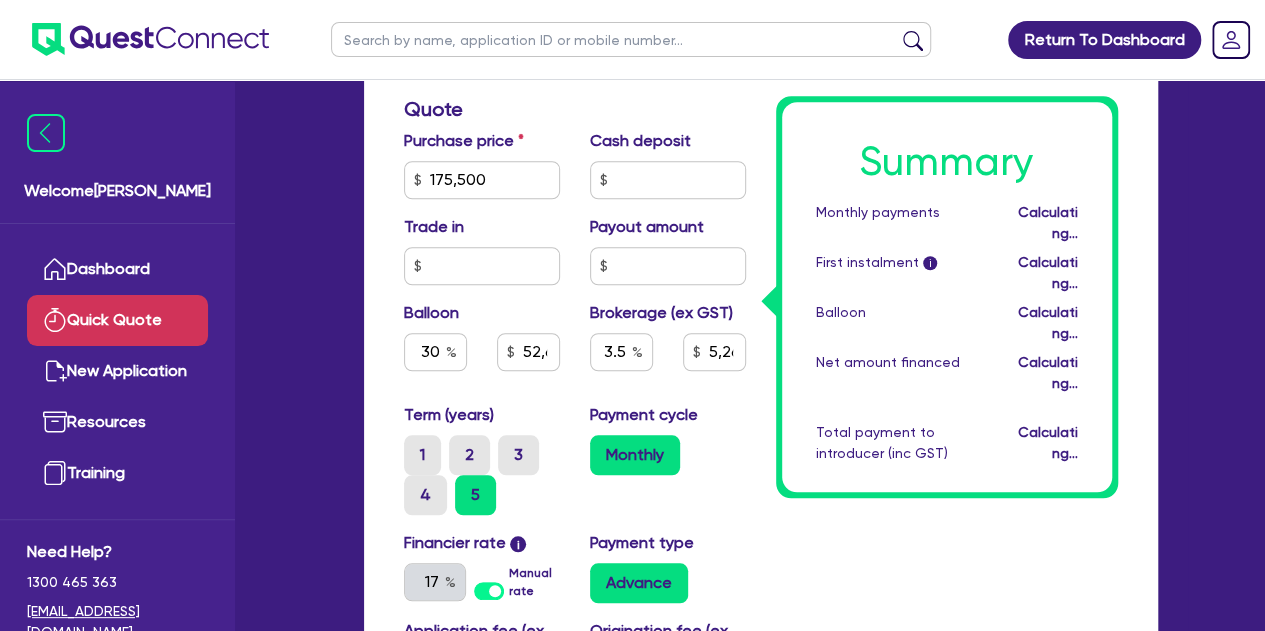 type on "52,650" 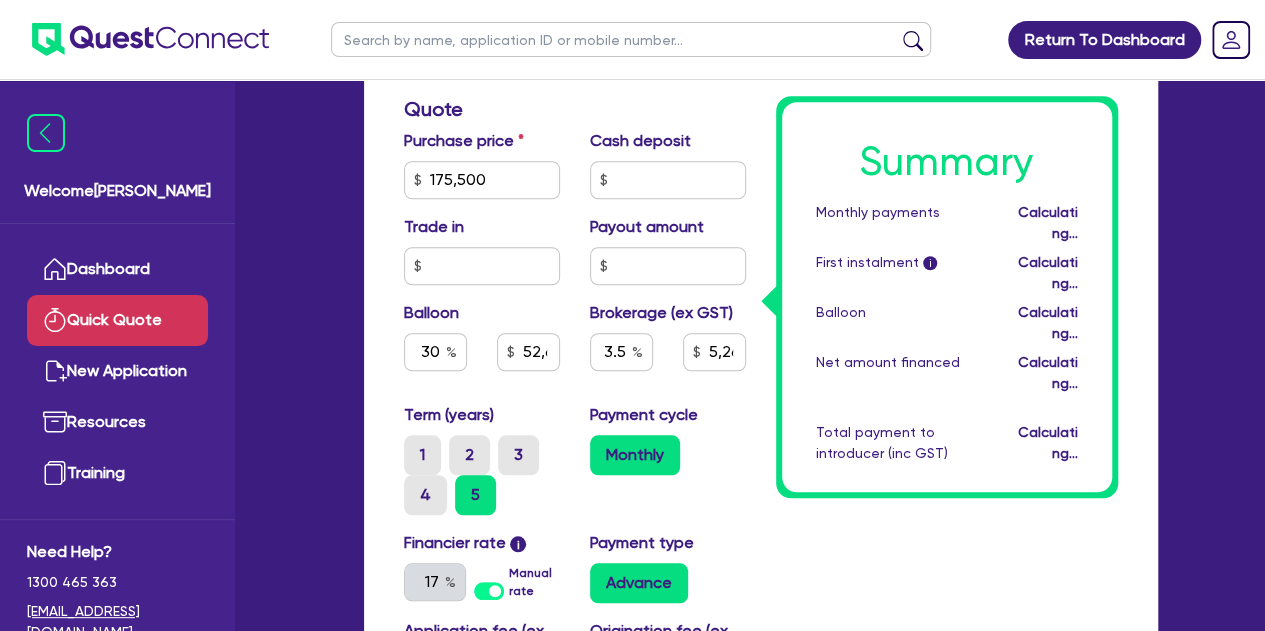 type on "6,142.5" 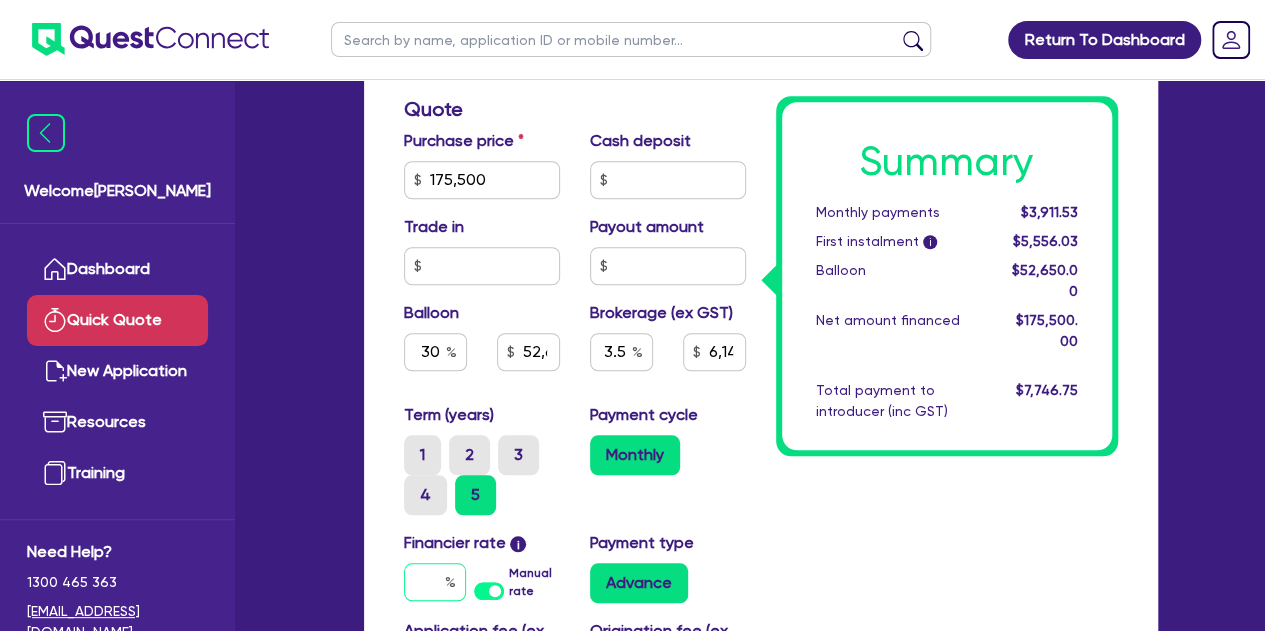 click at bounding box center (435, 582) 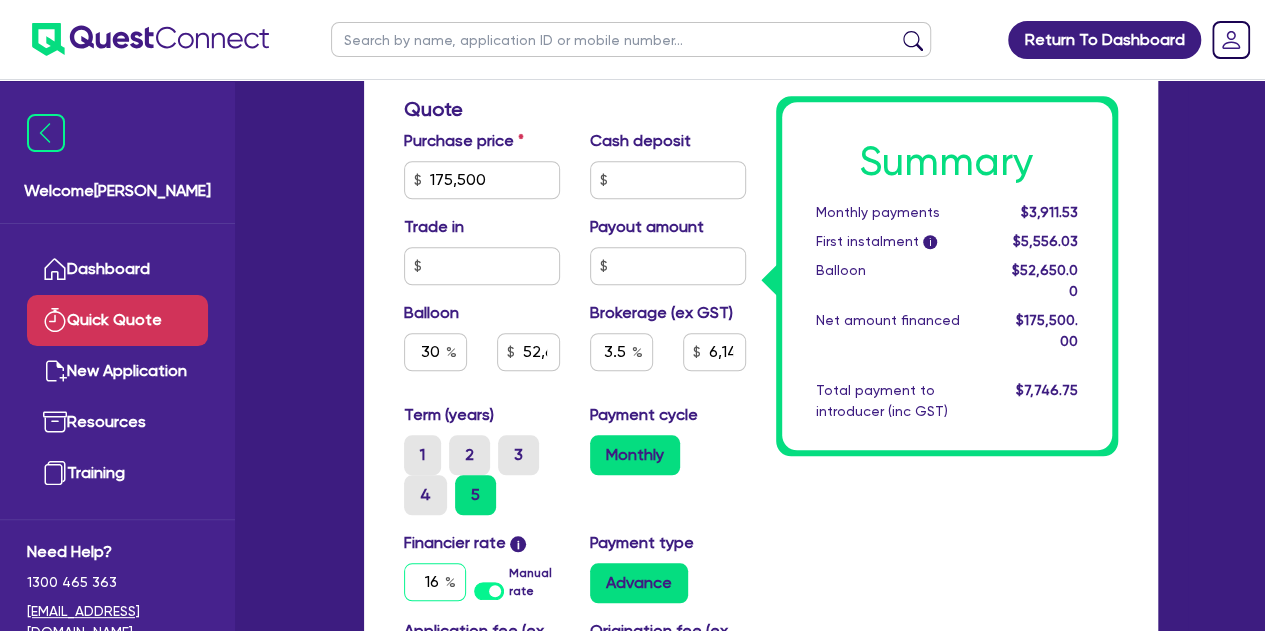 type on "16" 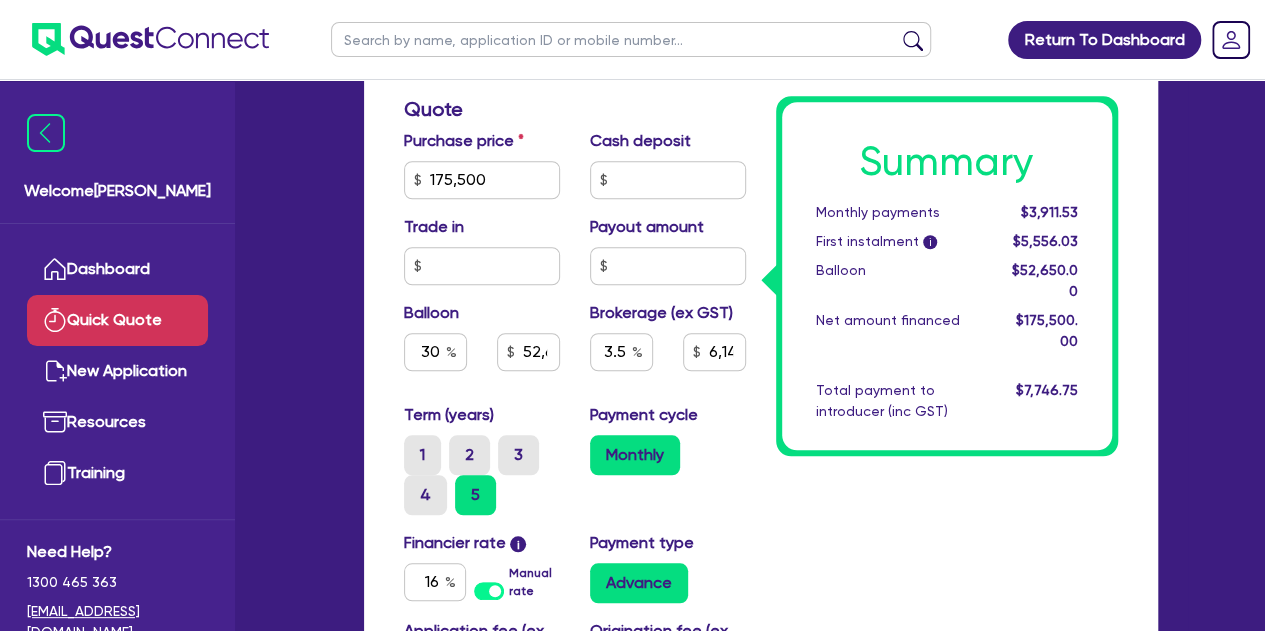 type on "52,650" 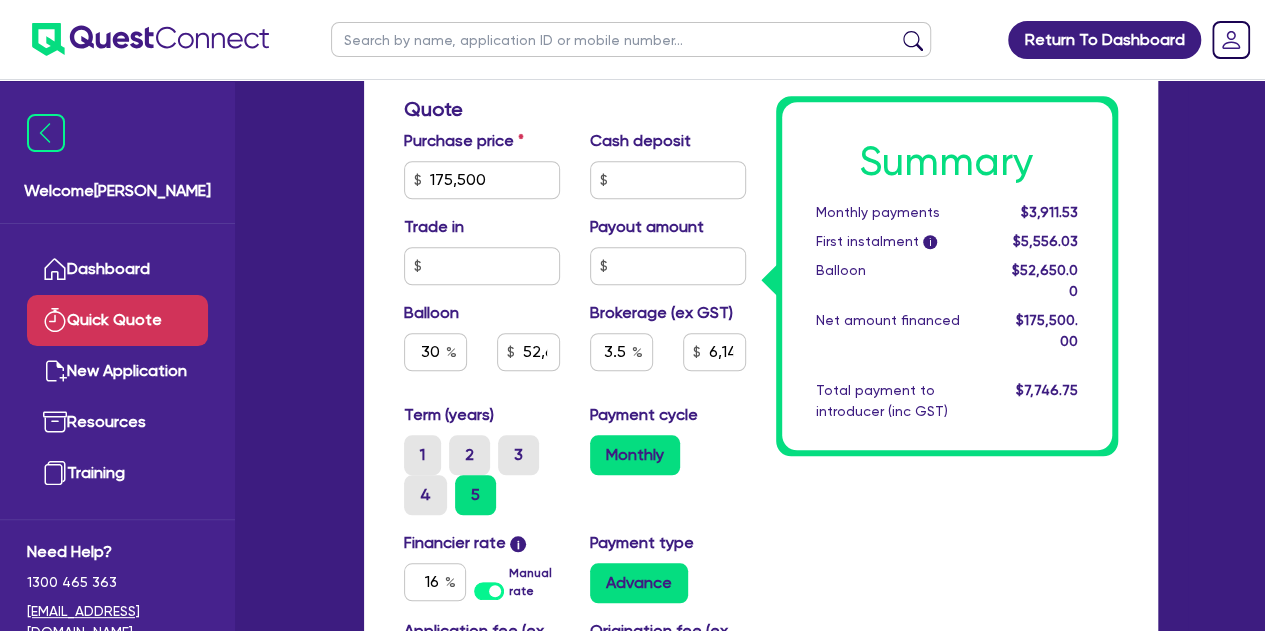 type on "6,142.5" 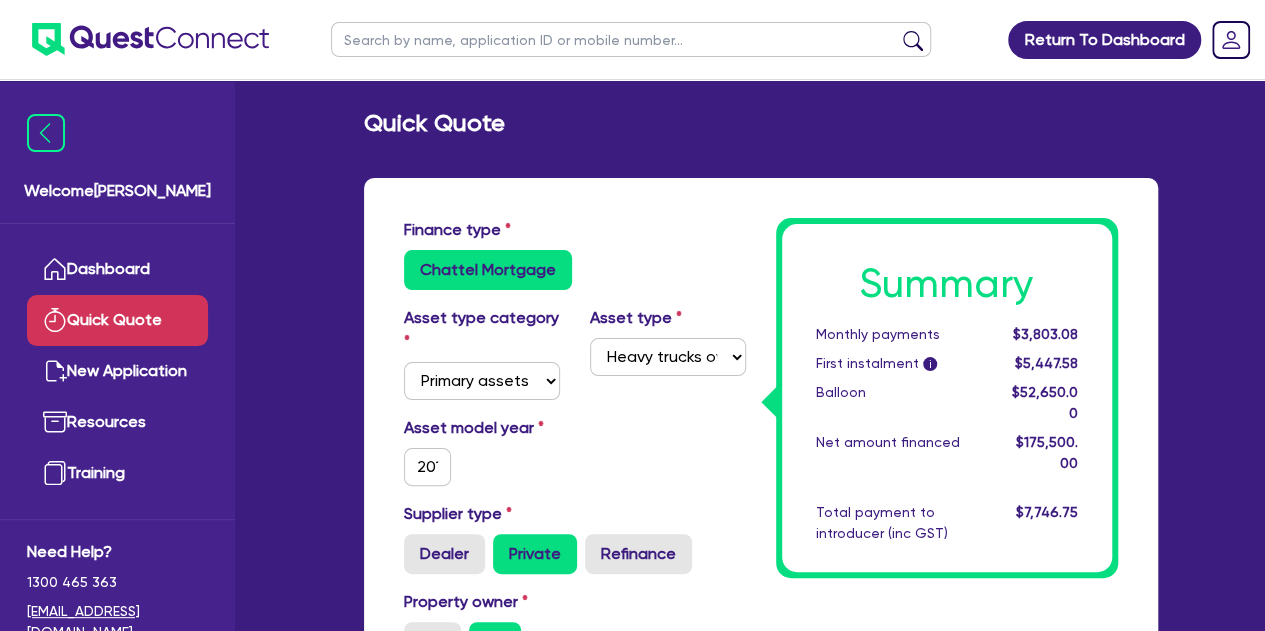 scroll, scrollTop: 0, scrollLeft: 0, axis: both 